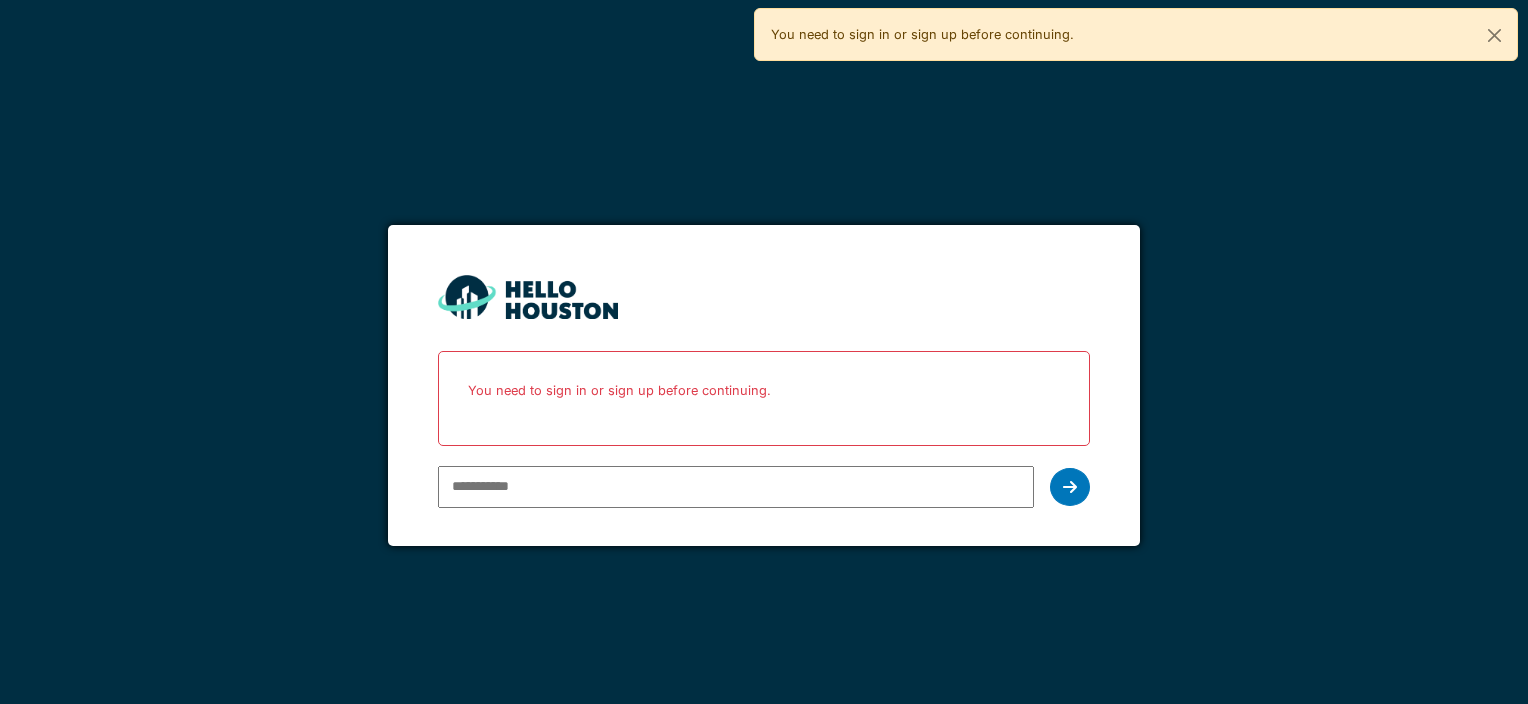 scroll, scrollTop: 0, scrollLeft: 0, axis: both 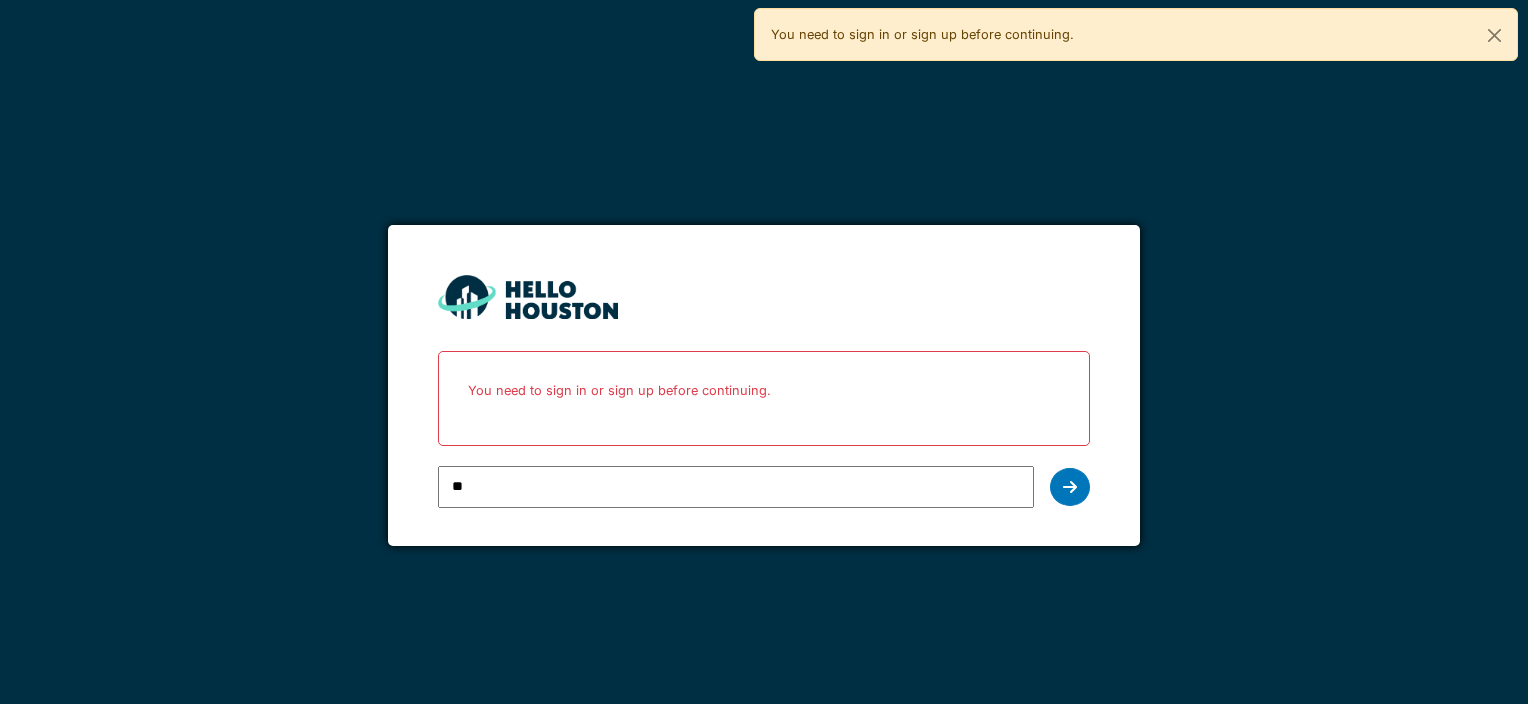 type on "**********" 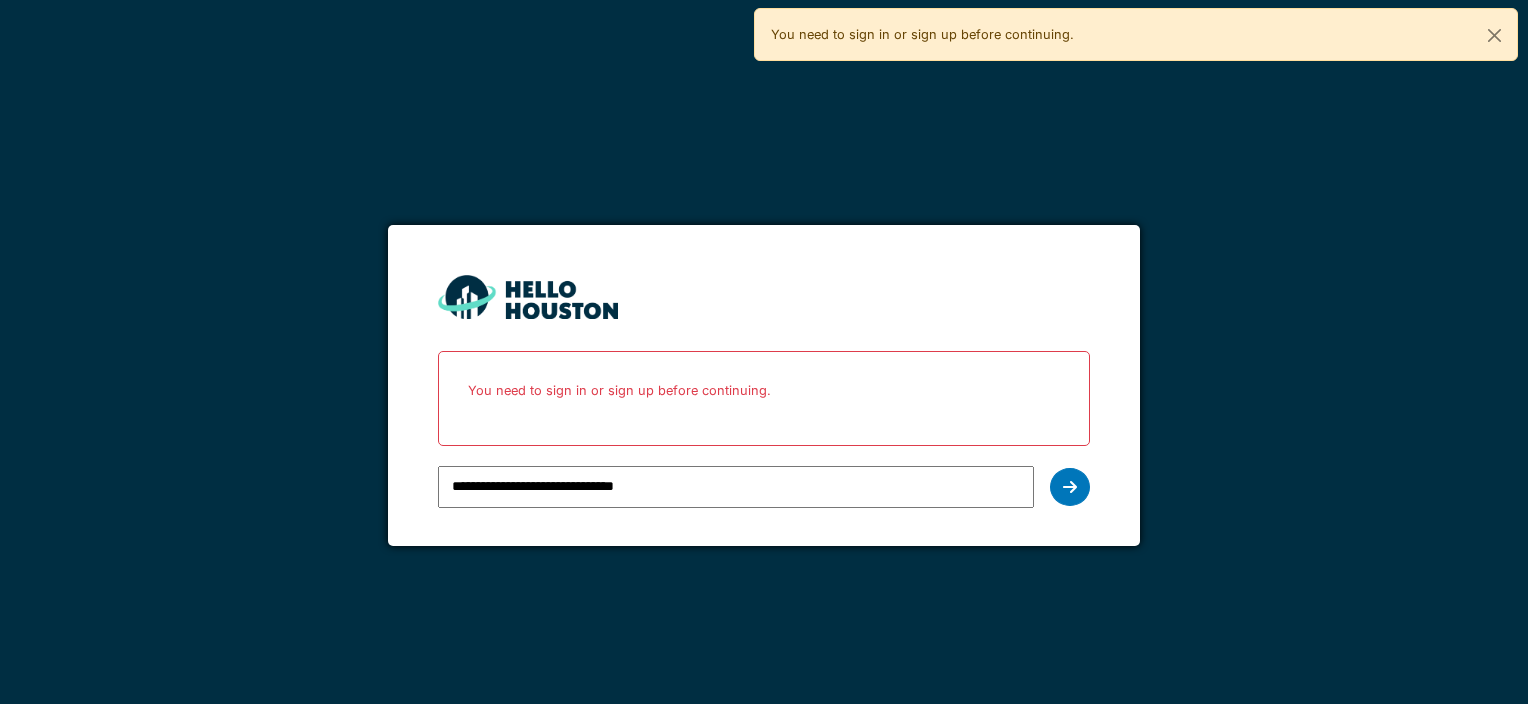 click on "You need to sign in or sign up before continuing." at bounding box center (763, 390) 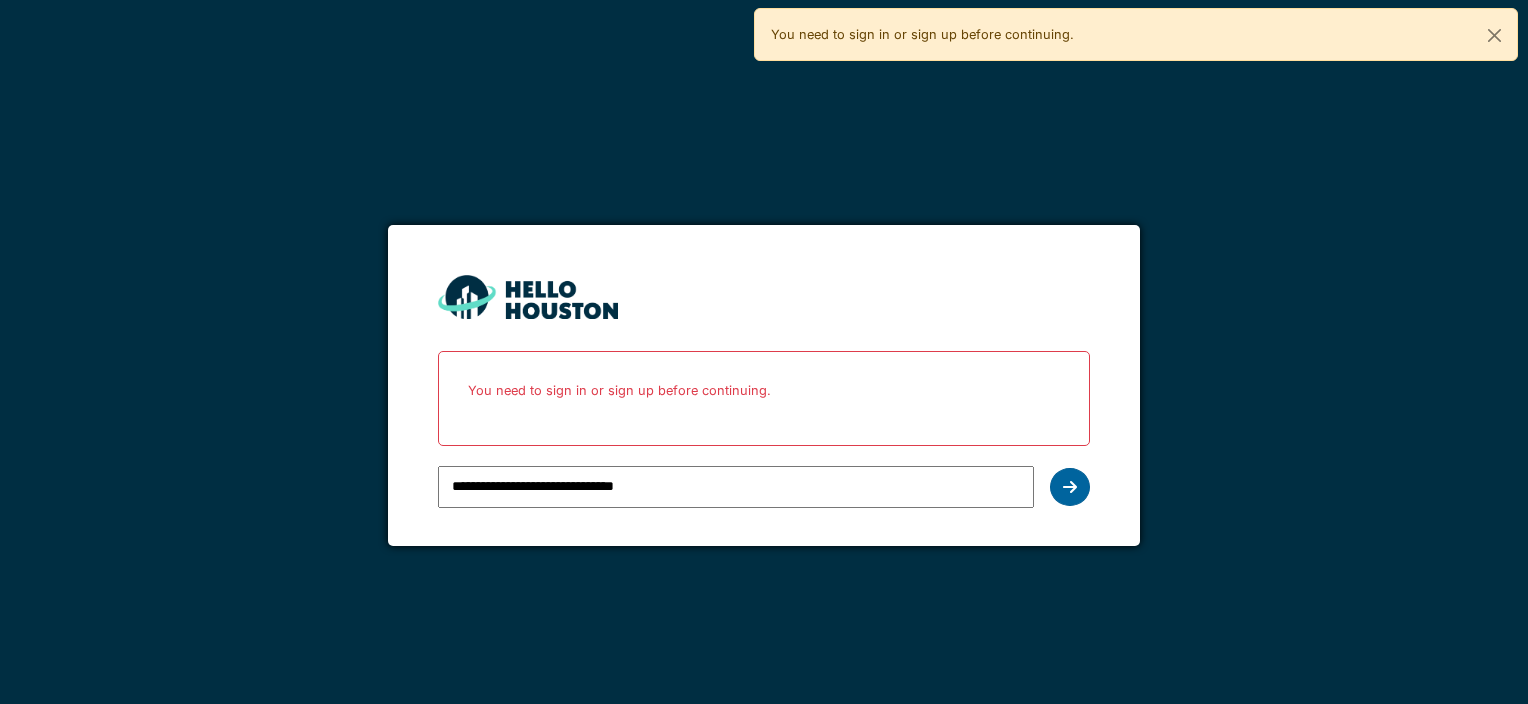 click at bounding box center (1070, 487) 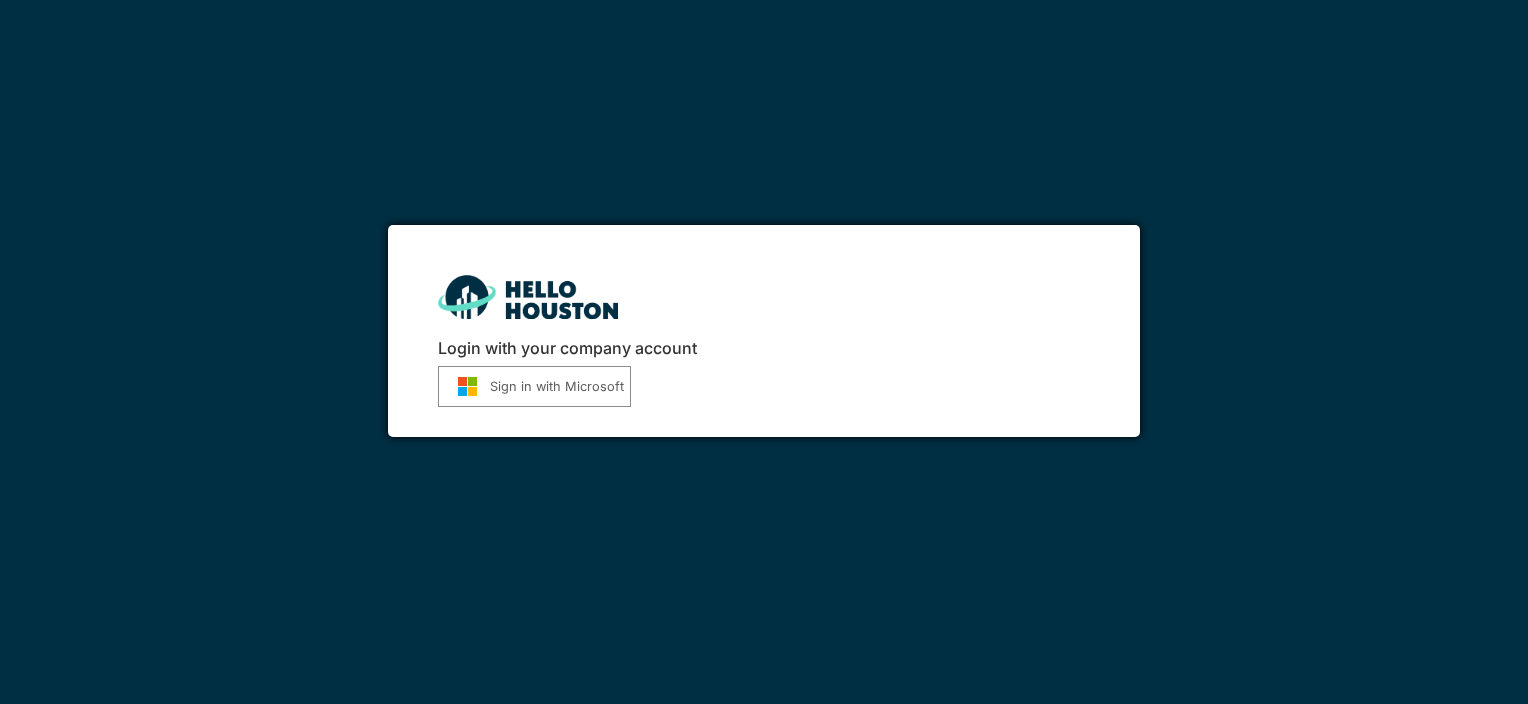 scroll, scrollTop: 0, scrollLeft: 0, axis: both 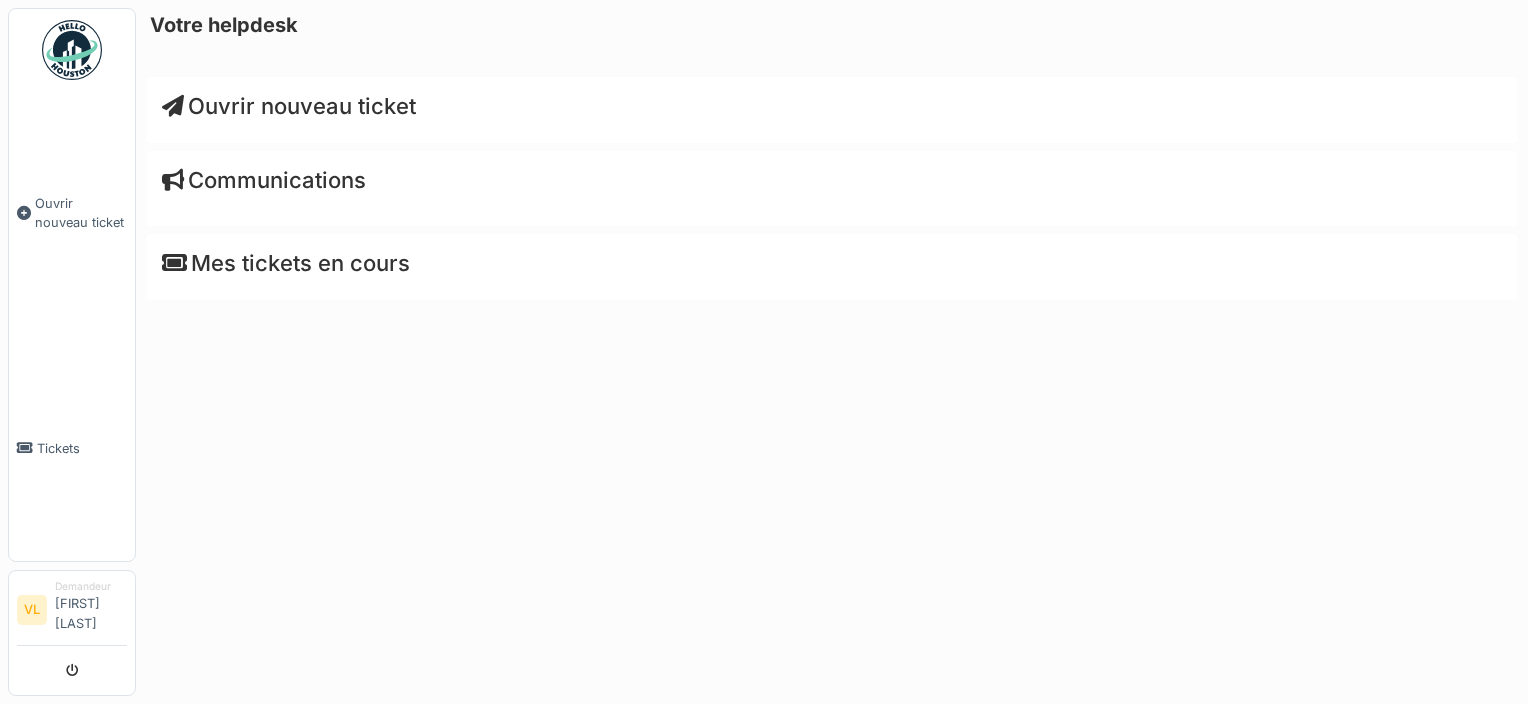 click on "Ouvrir nouveau ticket" at bounding box center [289, 106] 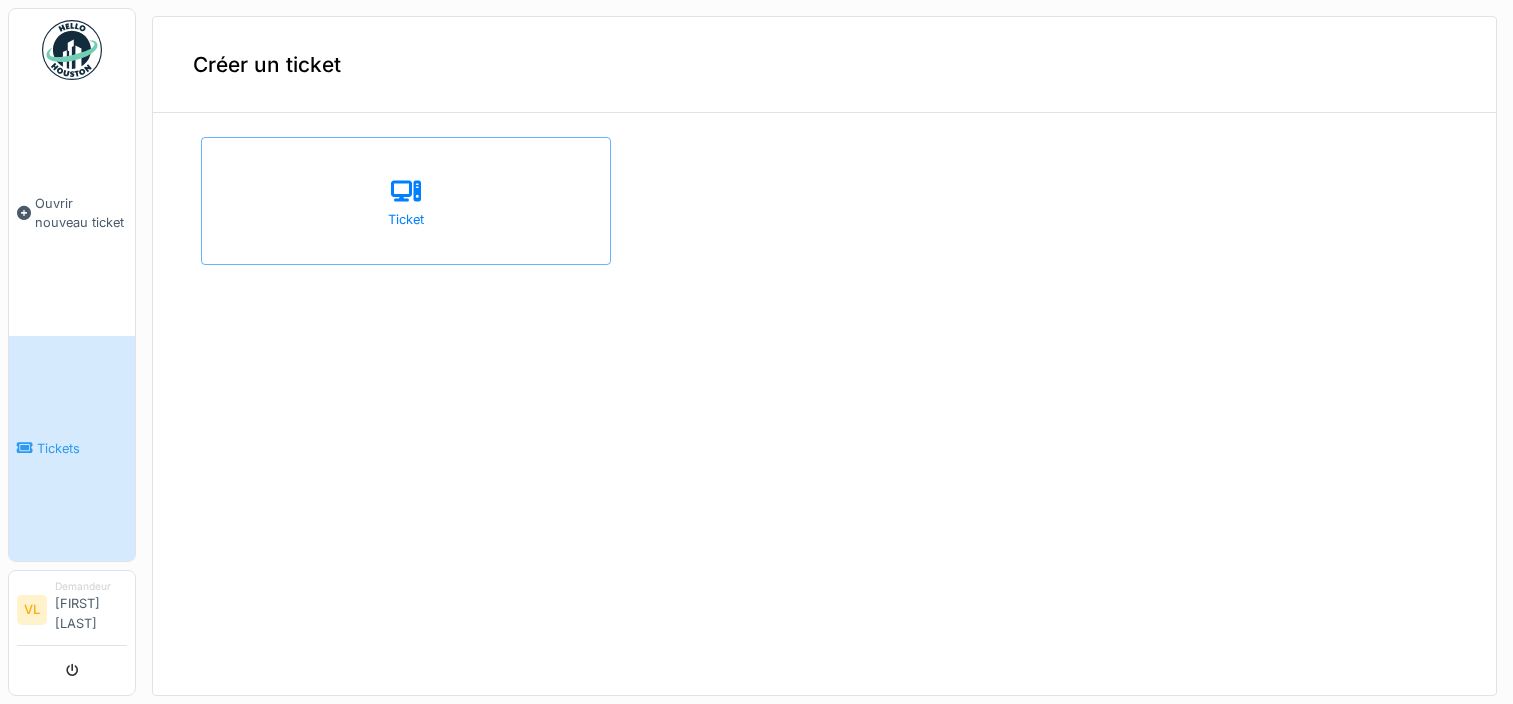 scroll, scrollTop: 0, scrollLeft: 0, axis: both 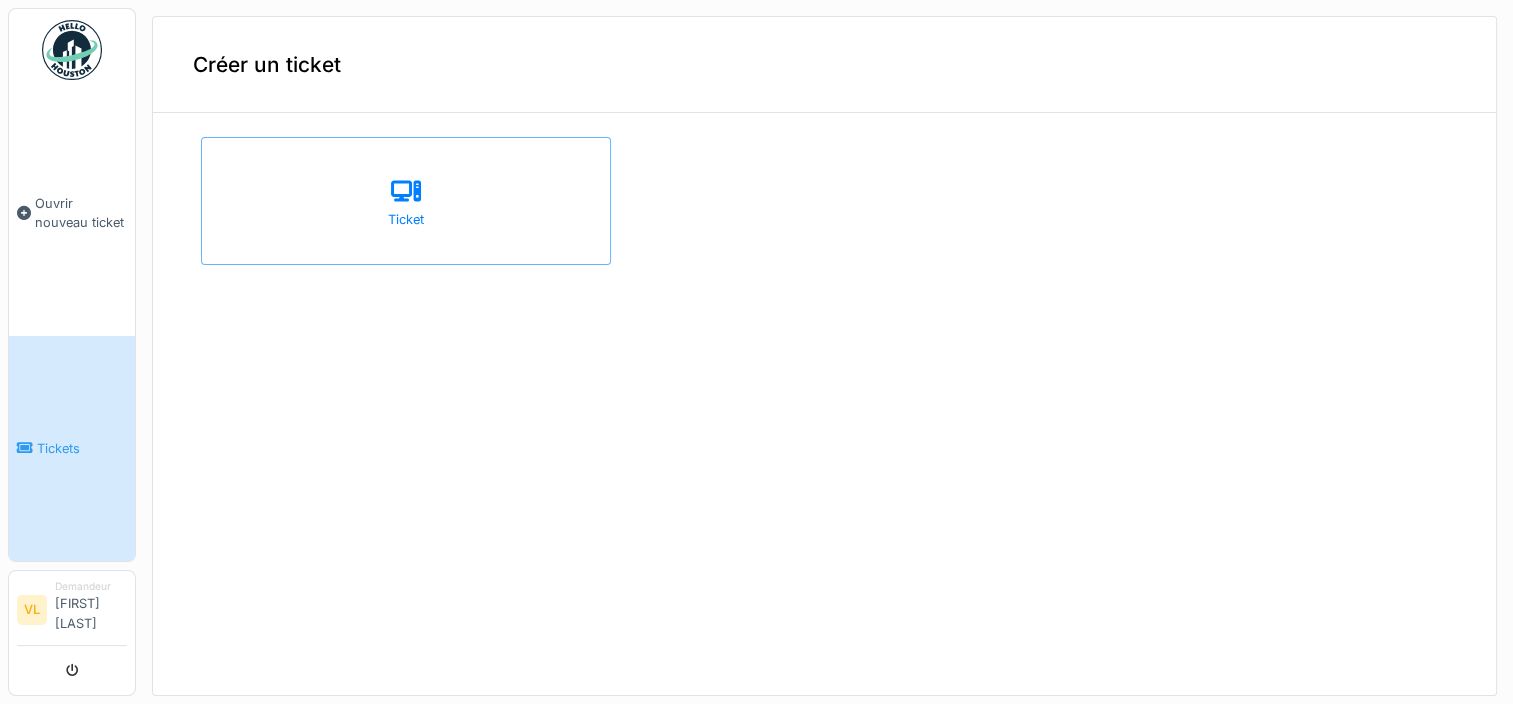 click on "Créer un ticket" at bounding box center [824, 65] 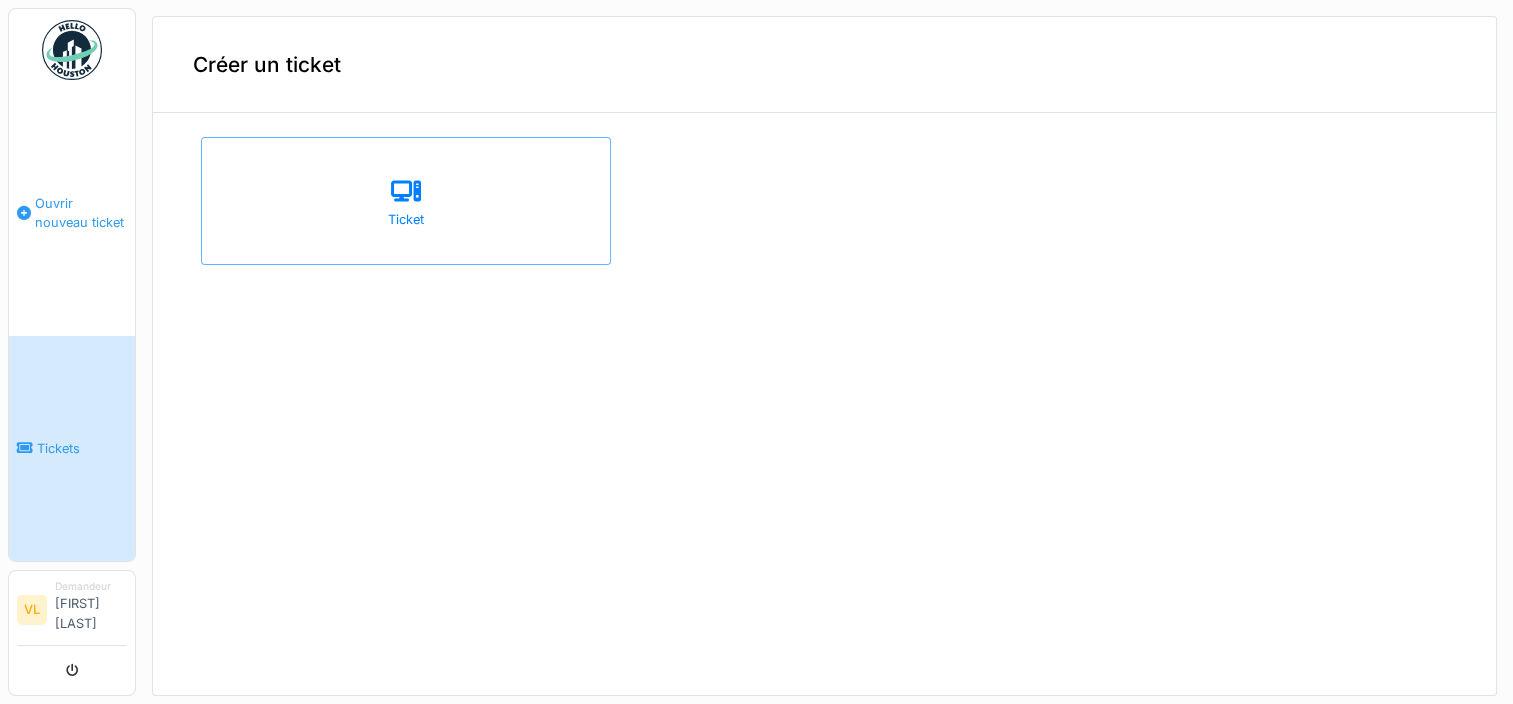 click on "Ouvrir nouveau ticket" at bounding box center [81, 213] 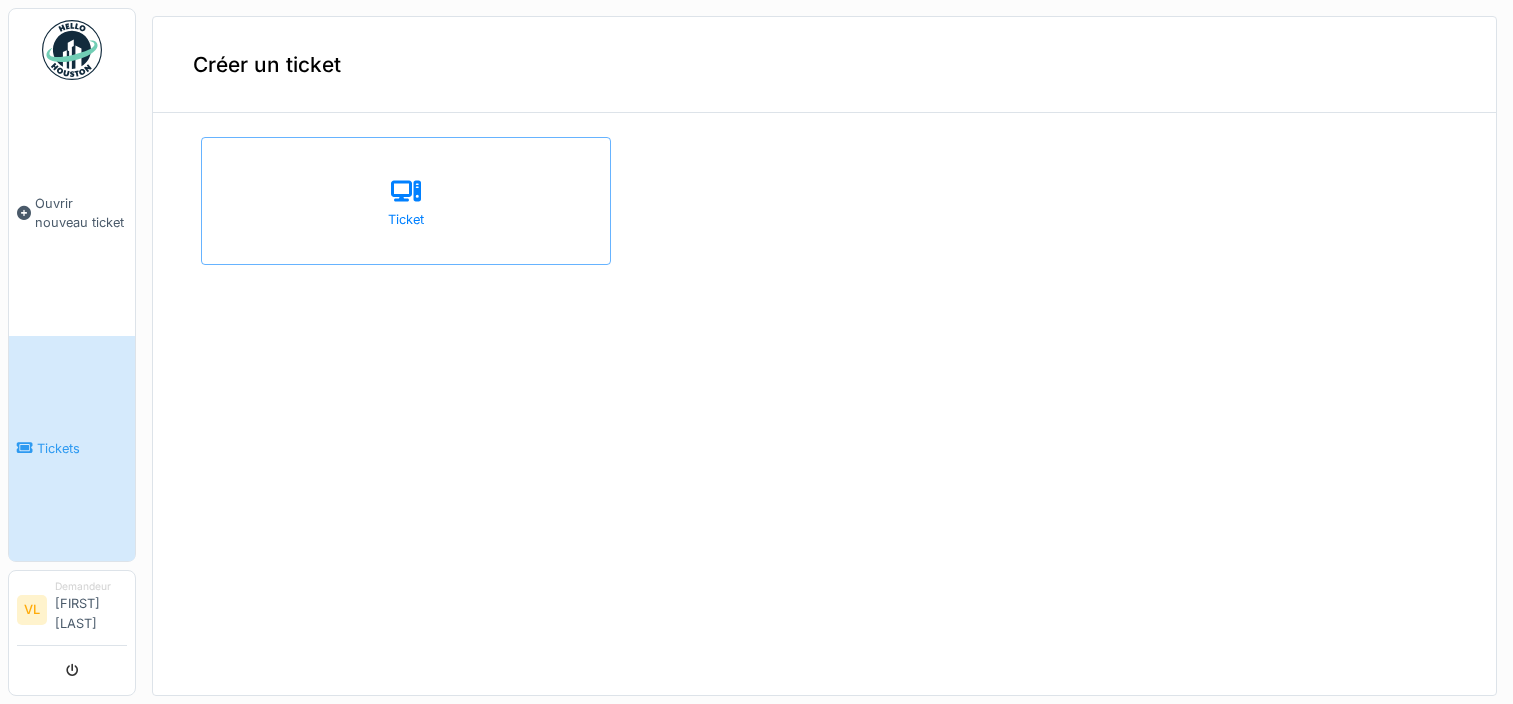 scroll, scrollTop: 0, scrollLeft: 0, axis: both 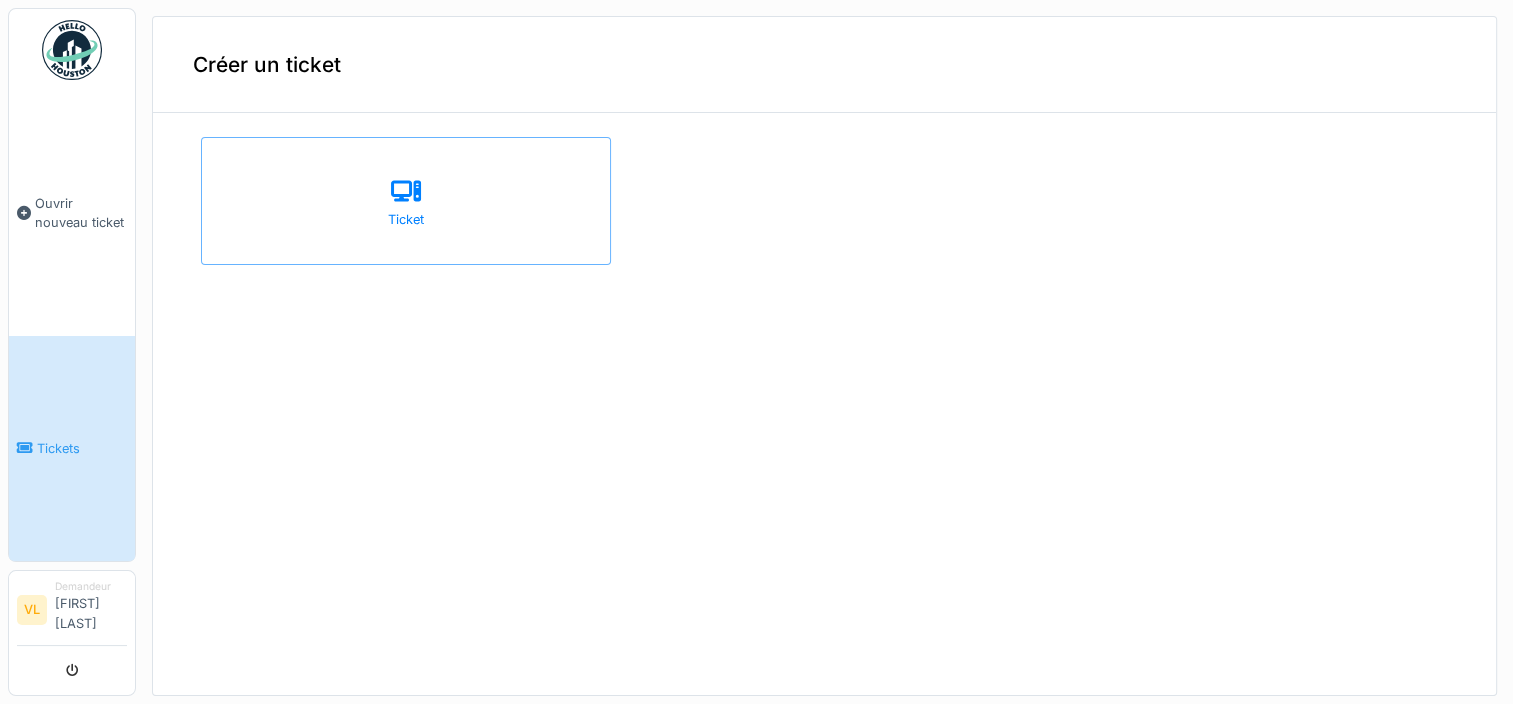 click on "Créer un ticket" at bounding box center [824, 65] 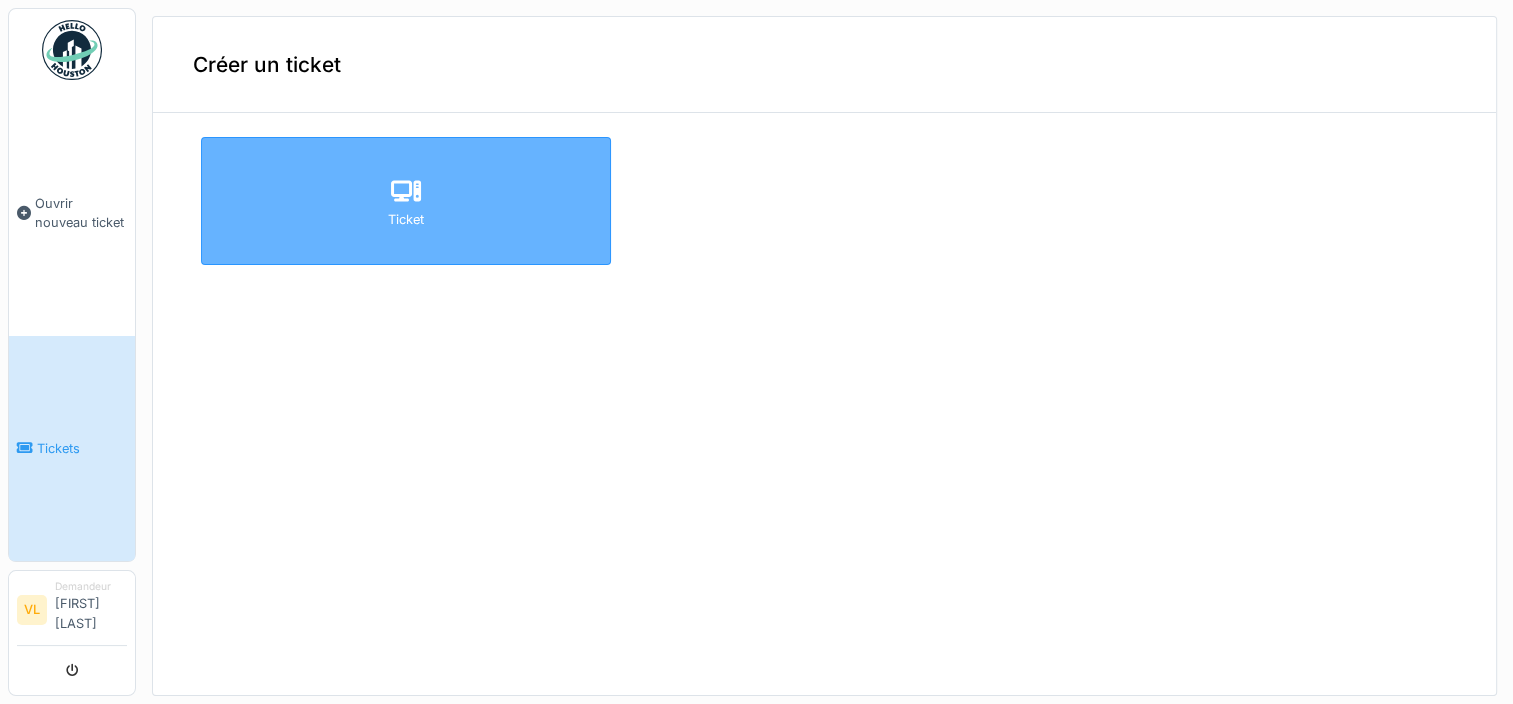 click at bounding box center (406, 192) 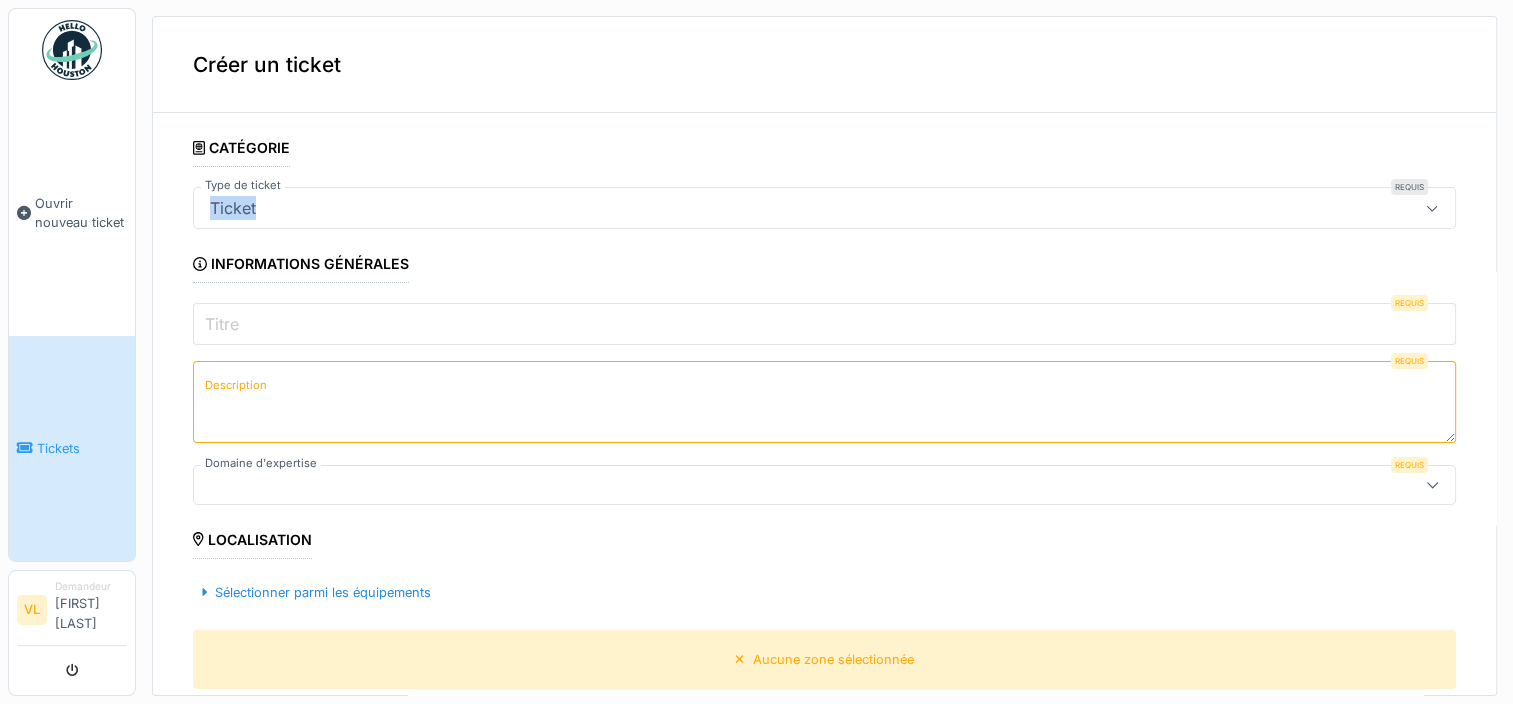 drag, startPoint x: 269, startPoint y: 204, endPoint x: 190, endPoint y: 204, distance: 79 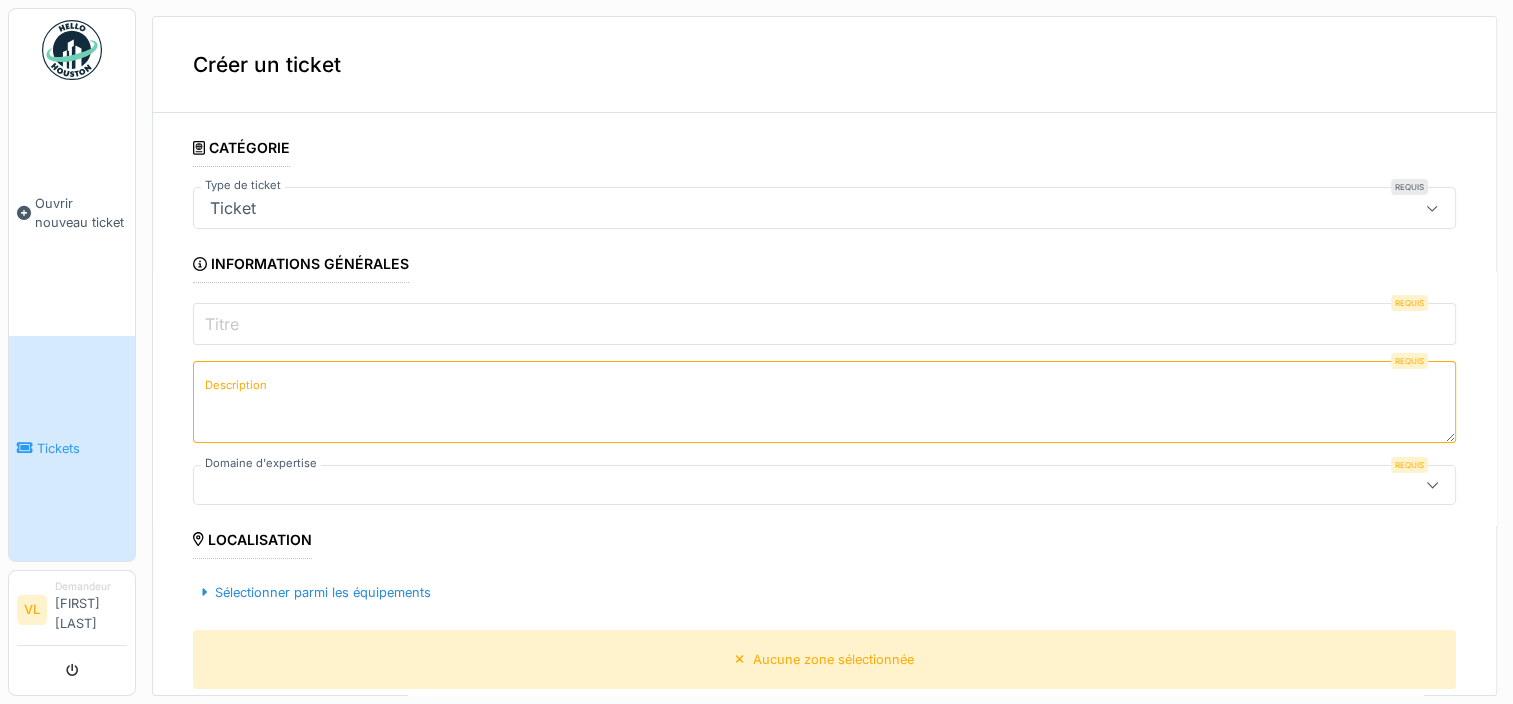 click at bounding box center (1432, 208) 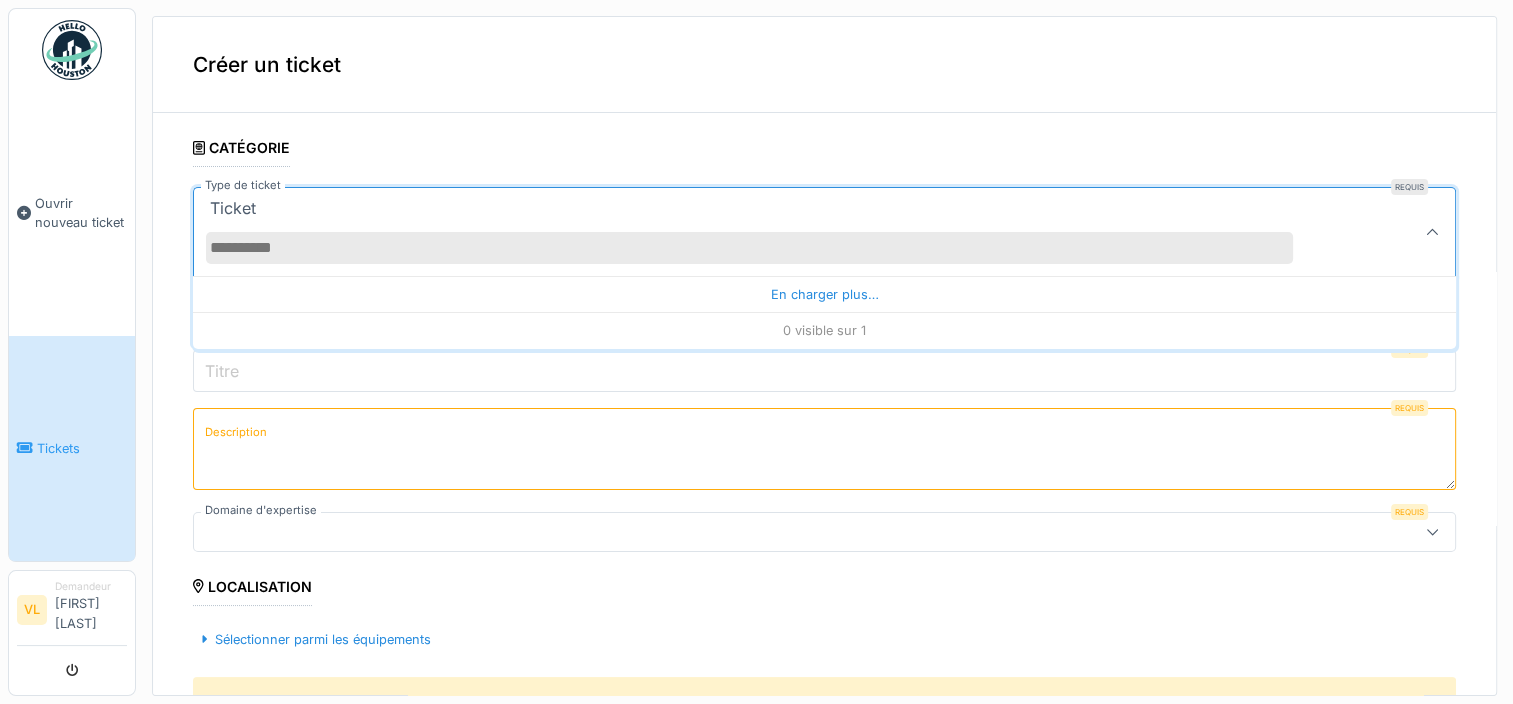 click on "**********" at bounding box center (824, 356) 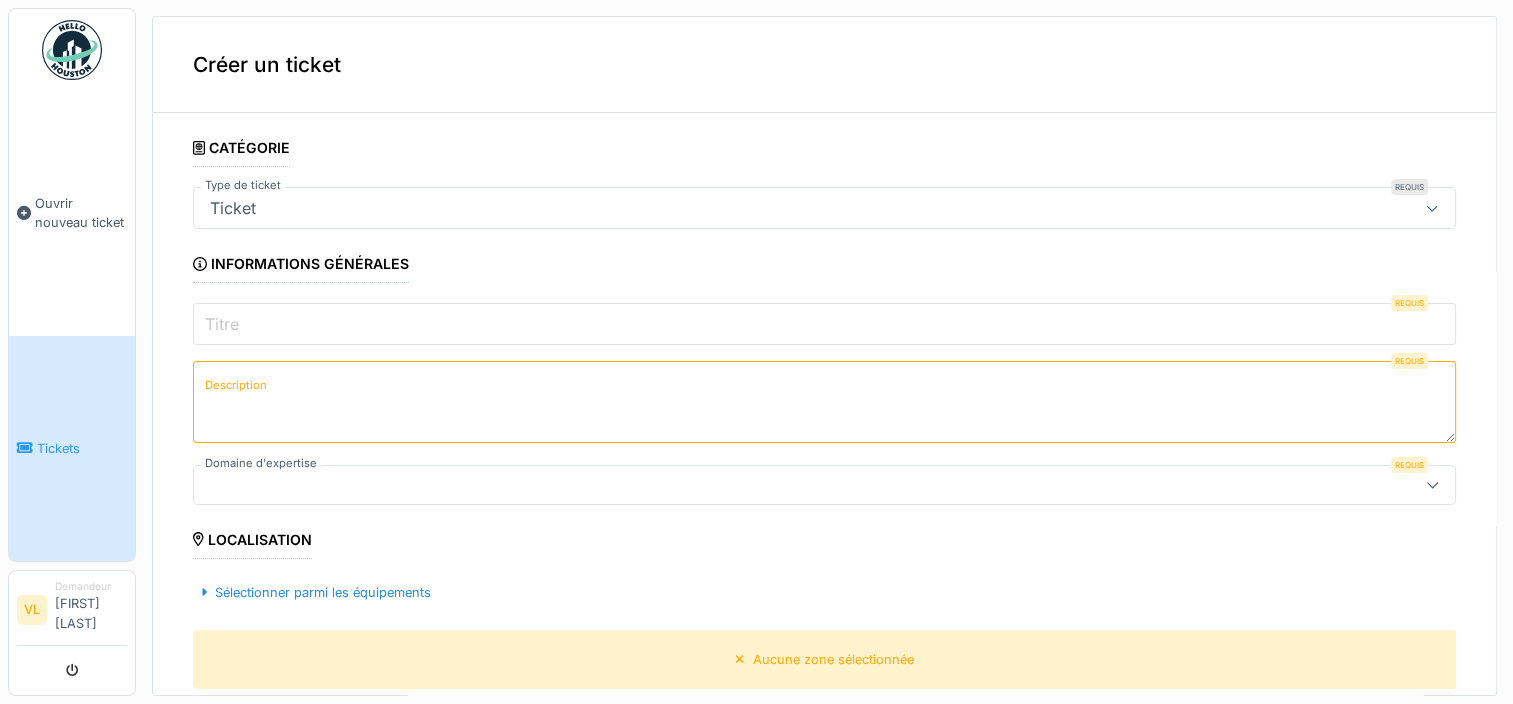 click on "Titre" at bounding box center (824, 324) 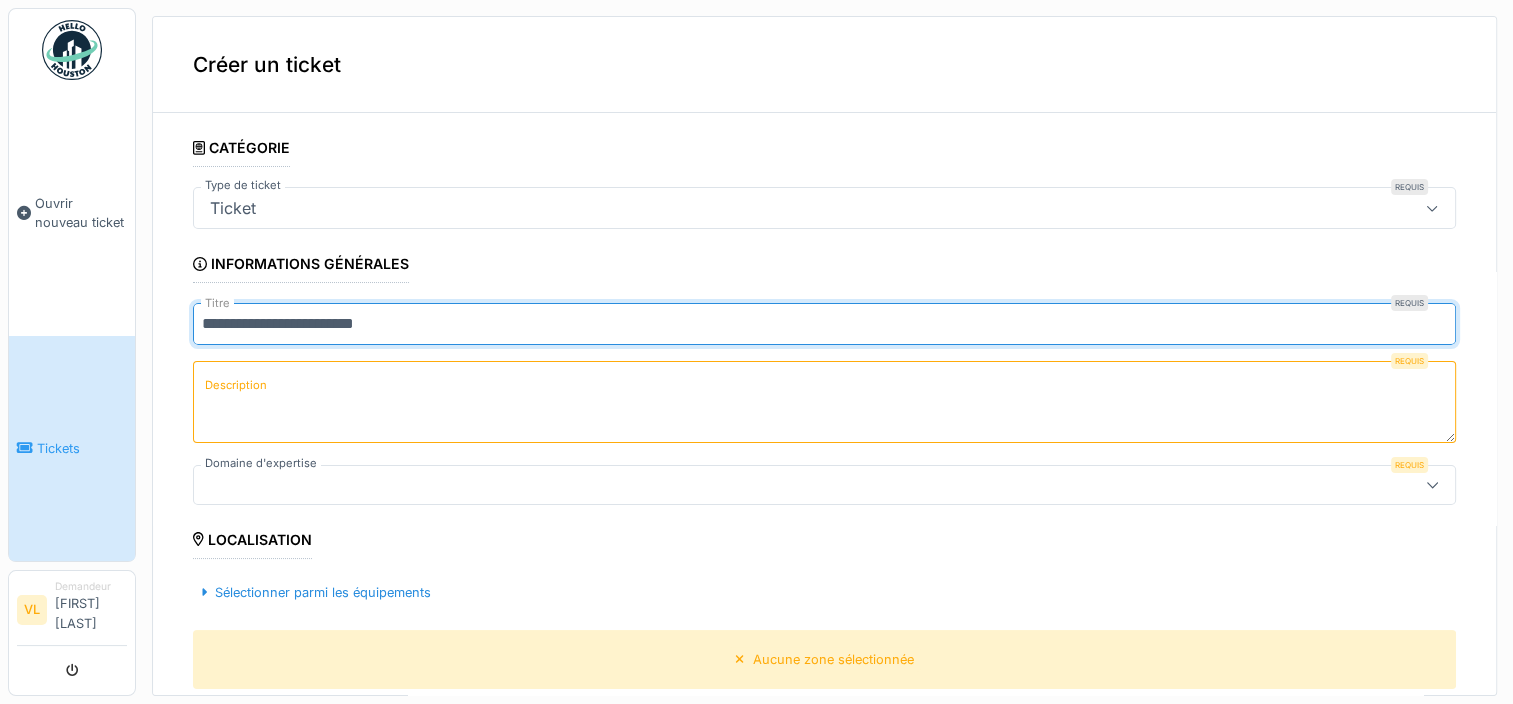 type on "**********" 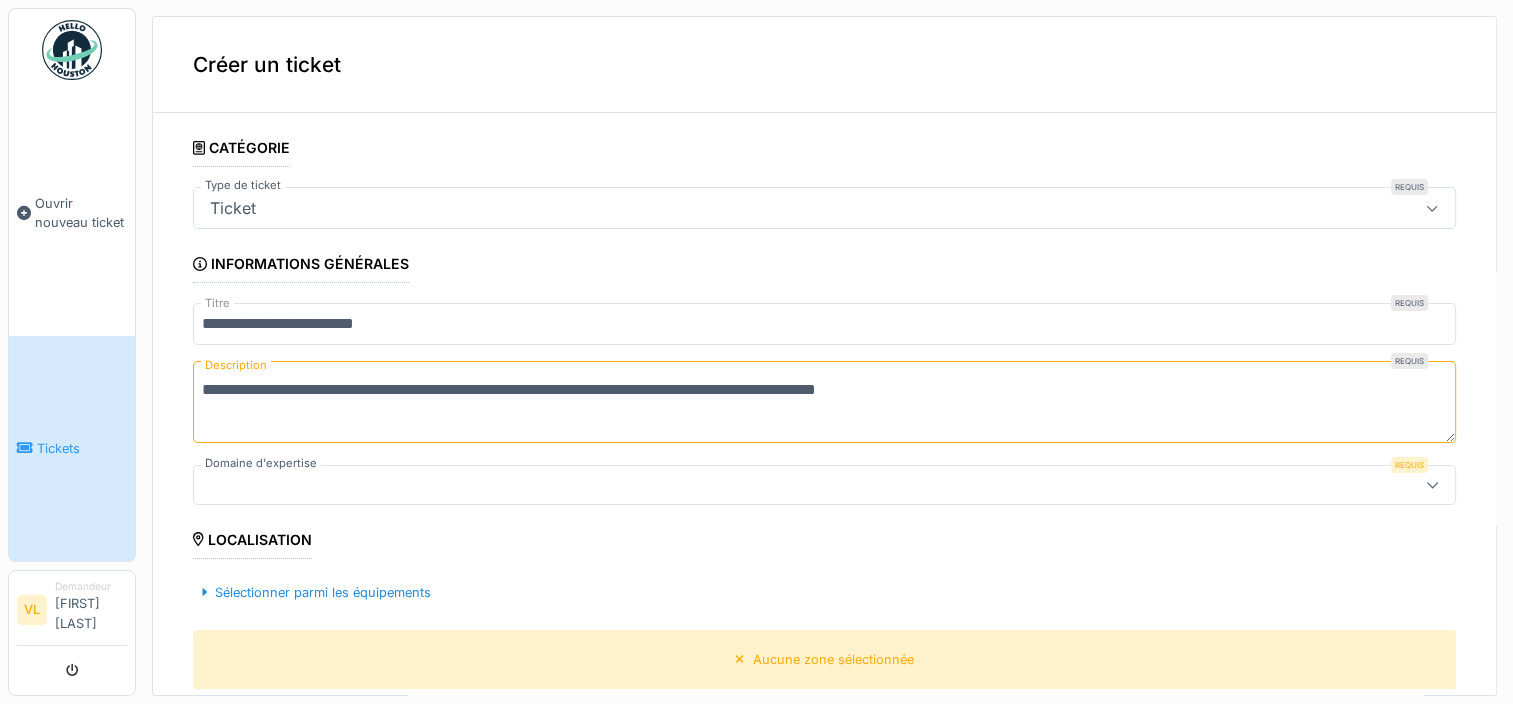 type on "**********" 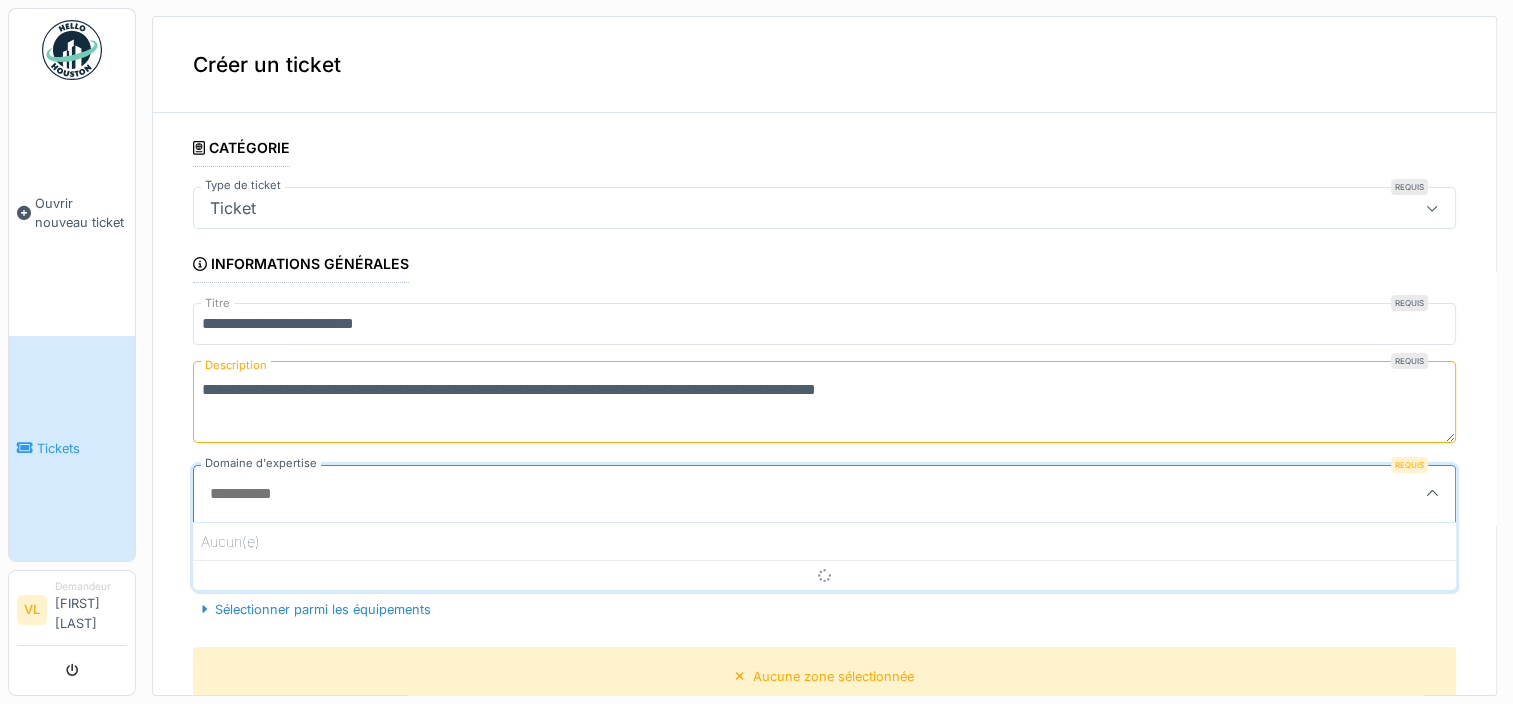 scroll, scrollTop: 4, scrollLeft: 0, axis: vertical 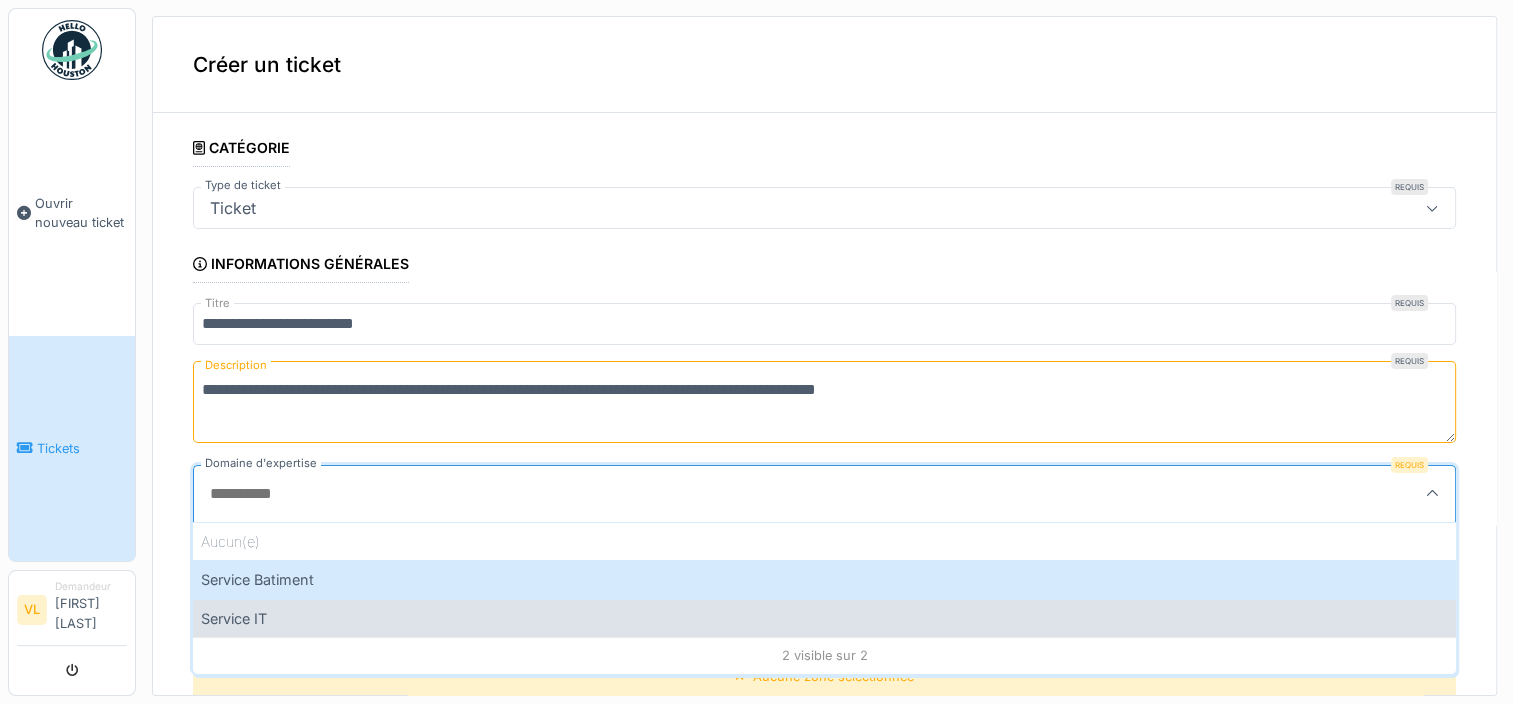 click on "Service IT" at bounding box center [824, 618] 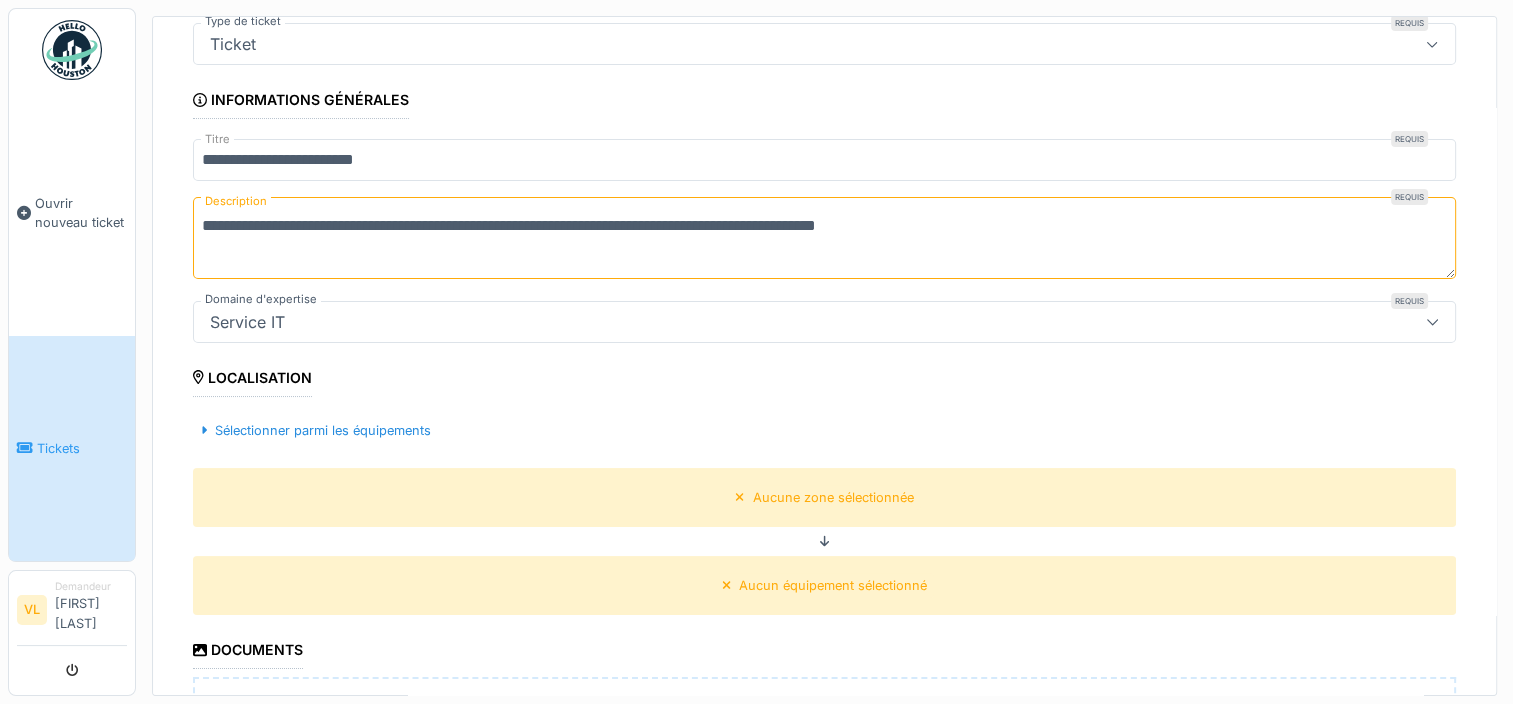 scroll, scrollTop: 166, scrollLeft: 0, axis: vertical 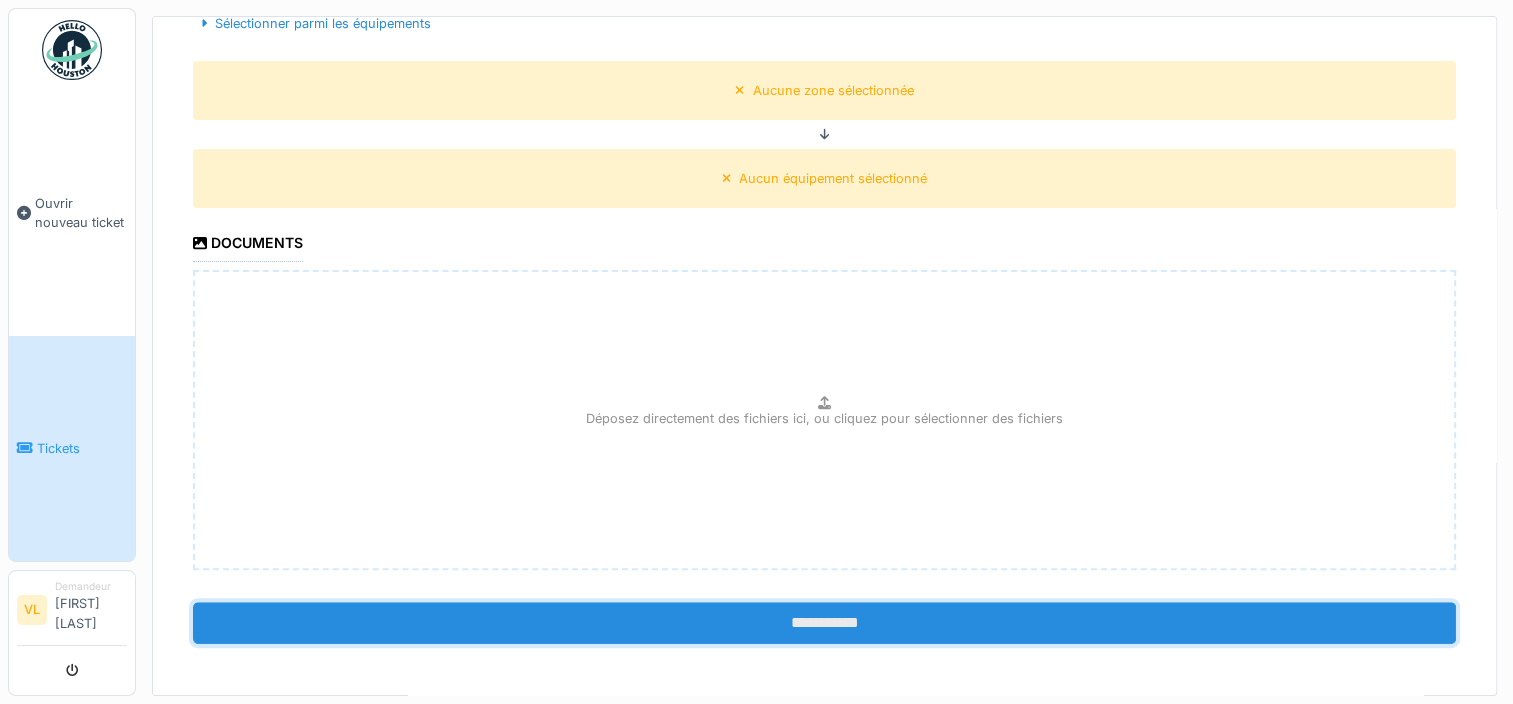 click on "**********" at bounding box center [824, 623] 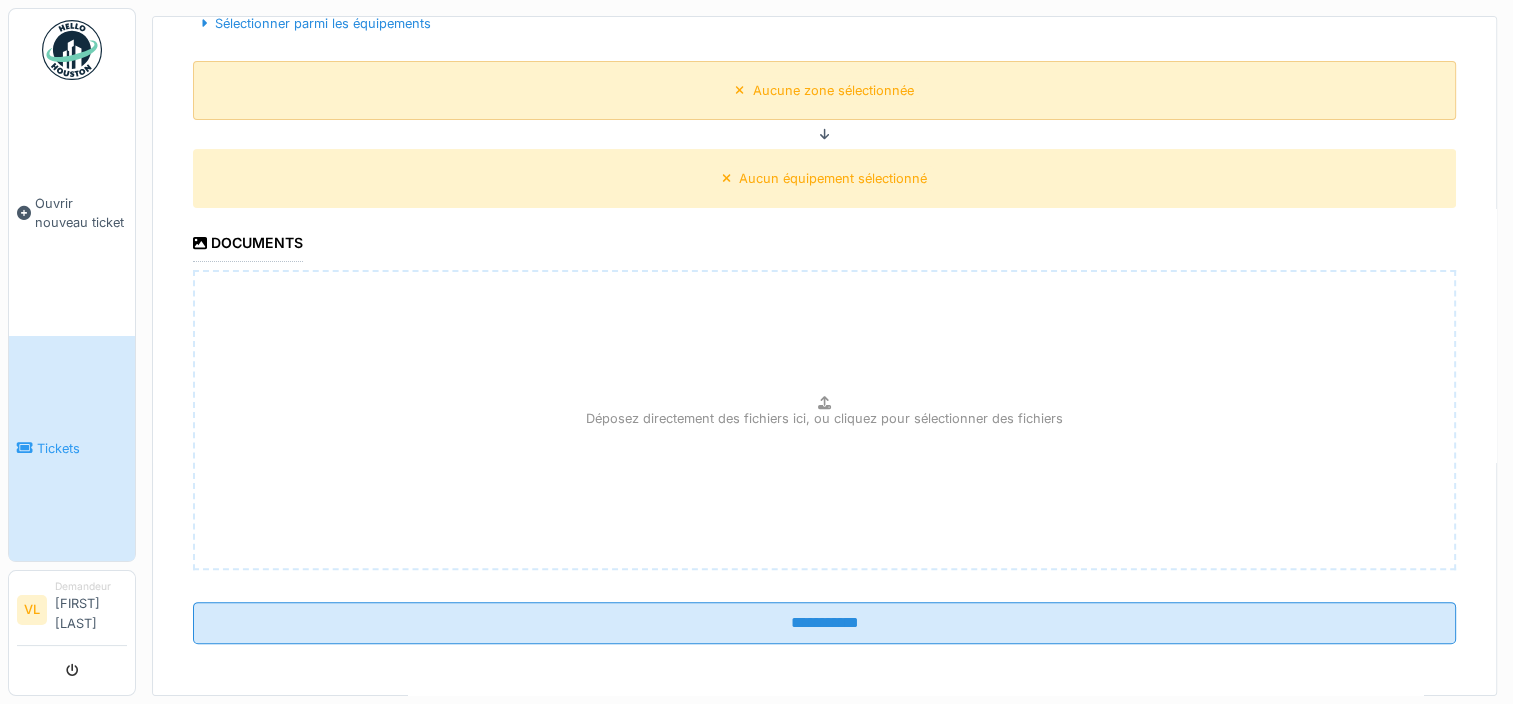click on "Aucune zone sélectionnée" at bounding box center (824, 90) 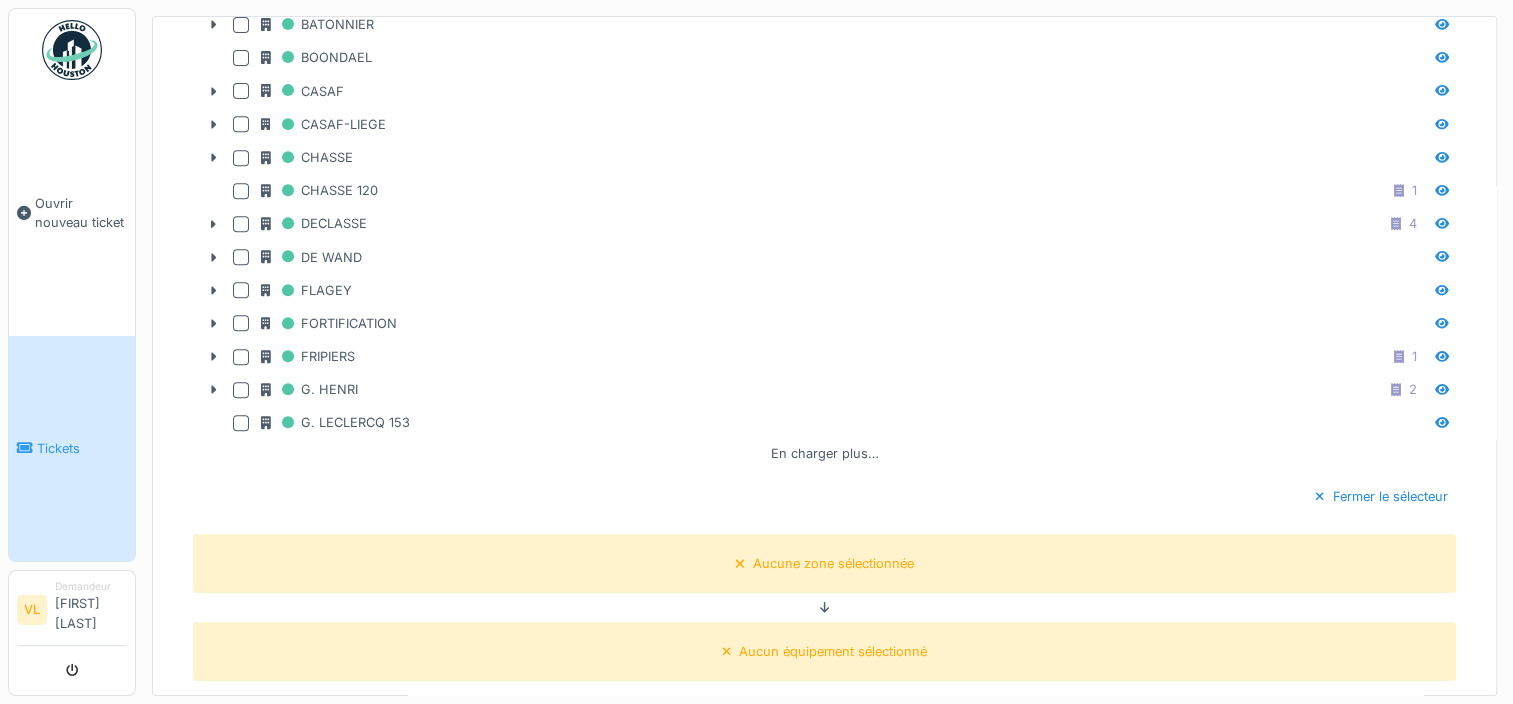 scroll, scrollTop: 853, scrollLeft: 0, axis: vertical 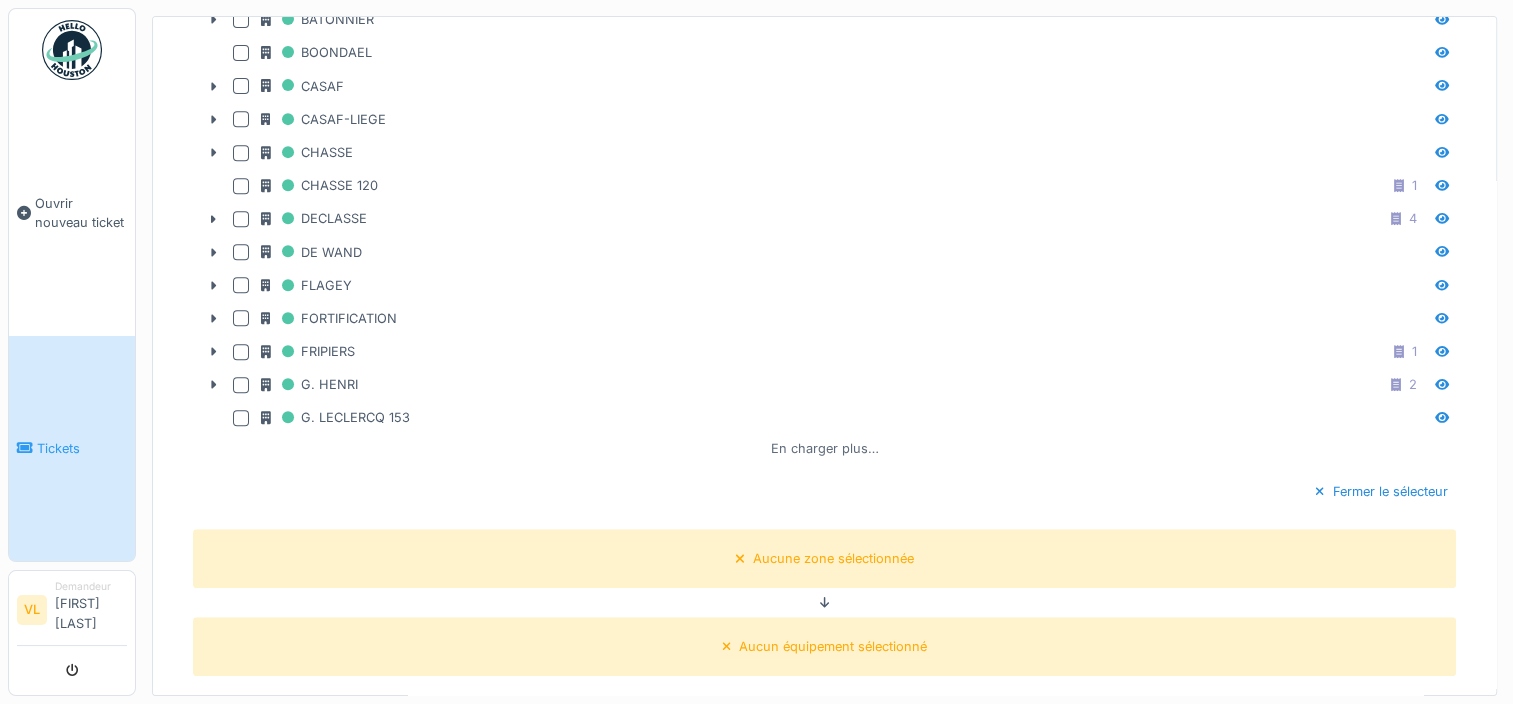 click on "En charger plus…" at bounding box center [825, 448] 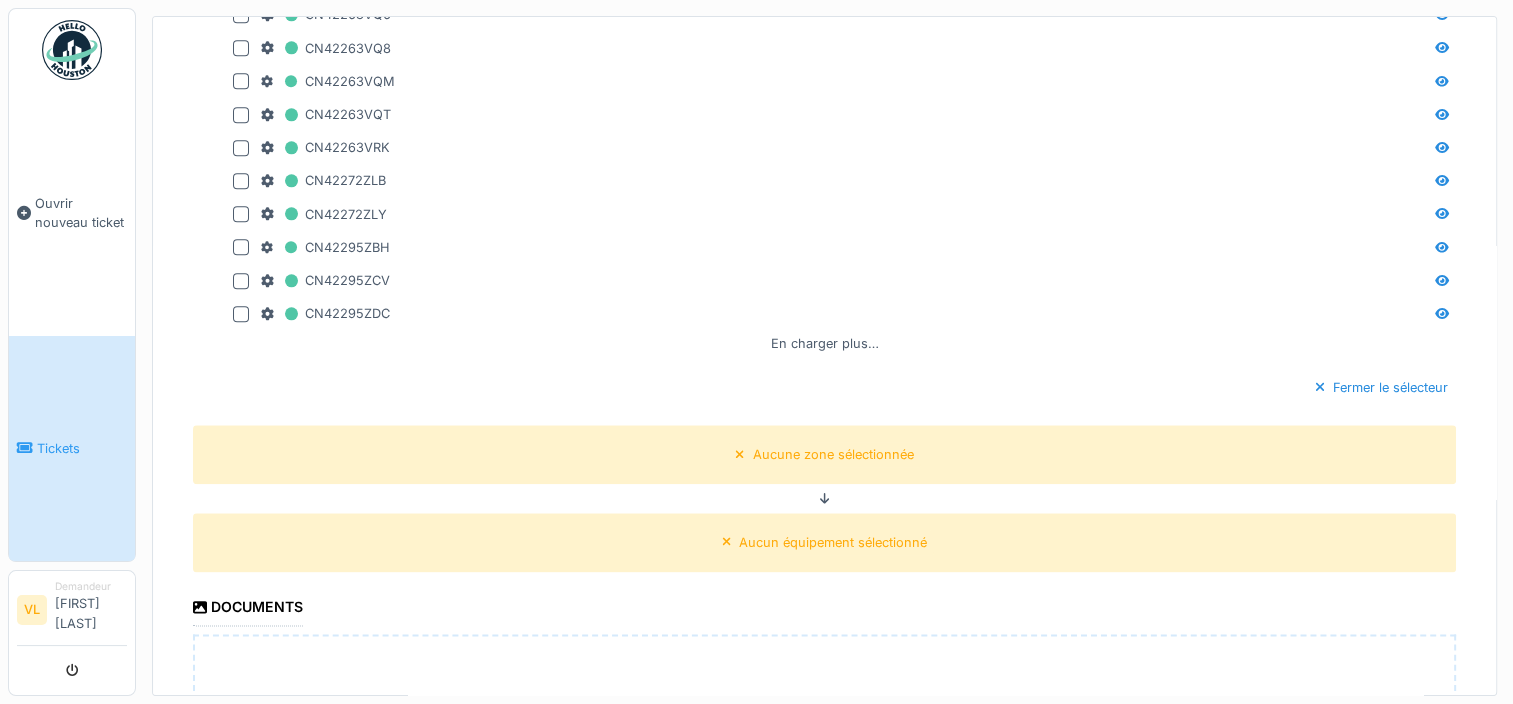 scroll, scrollTop: 2401, scrollLeft: 0, axis: vertical 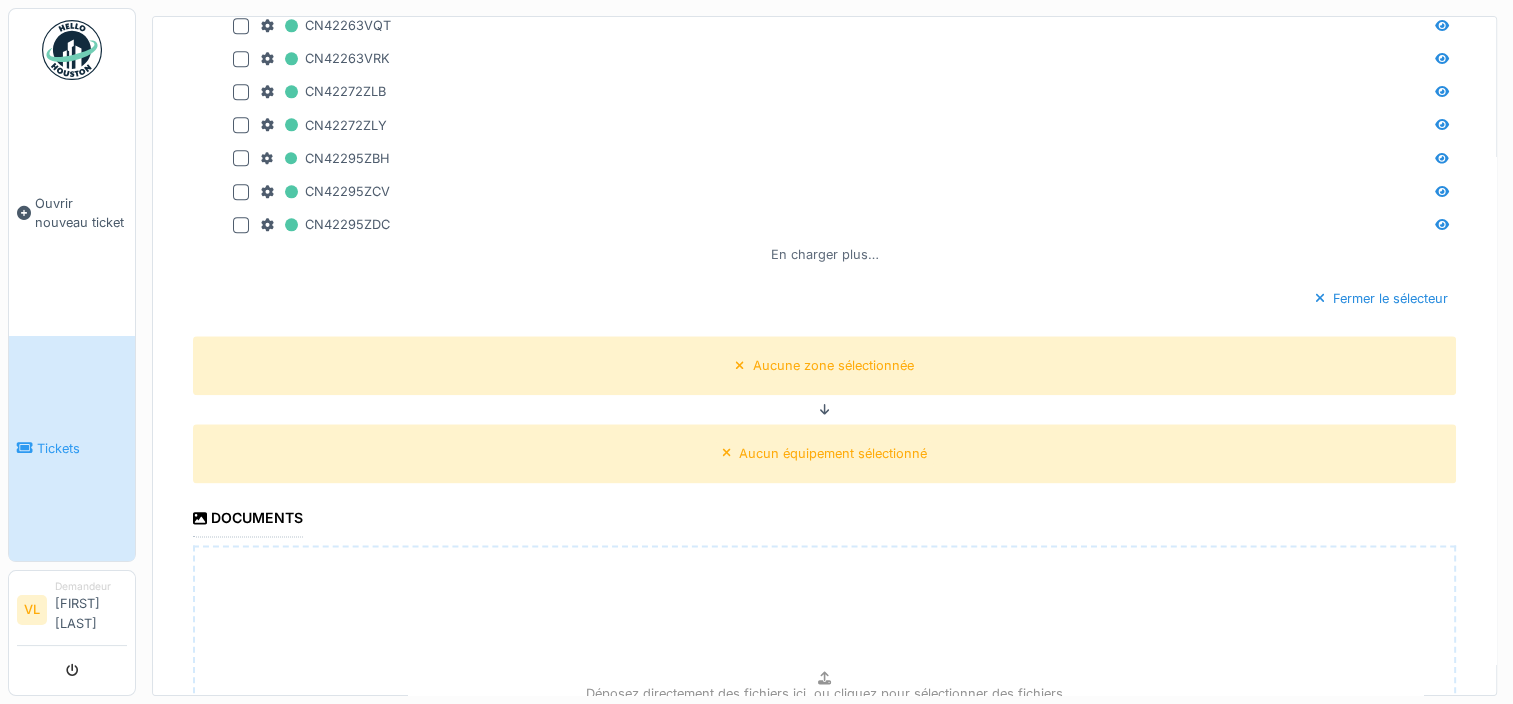 click on "En charger plus…" at bounding box center (825, 254) 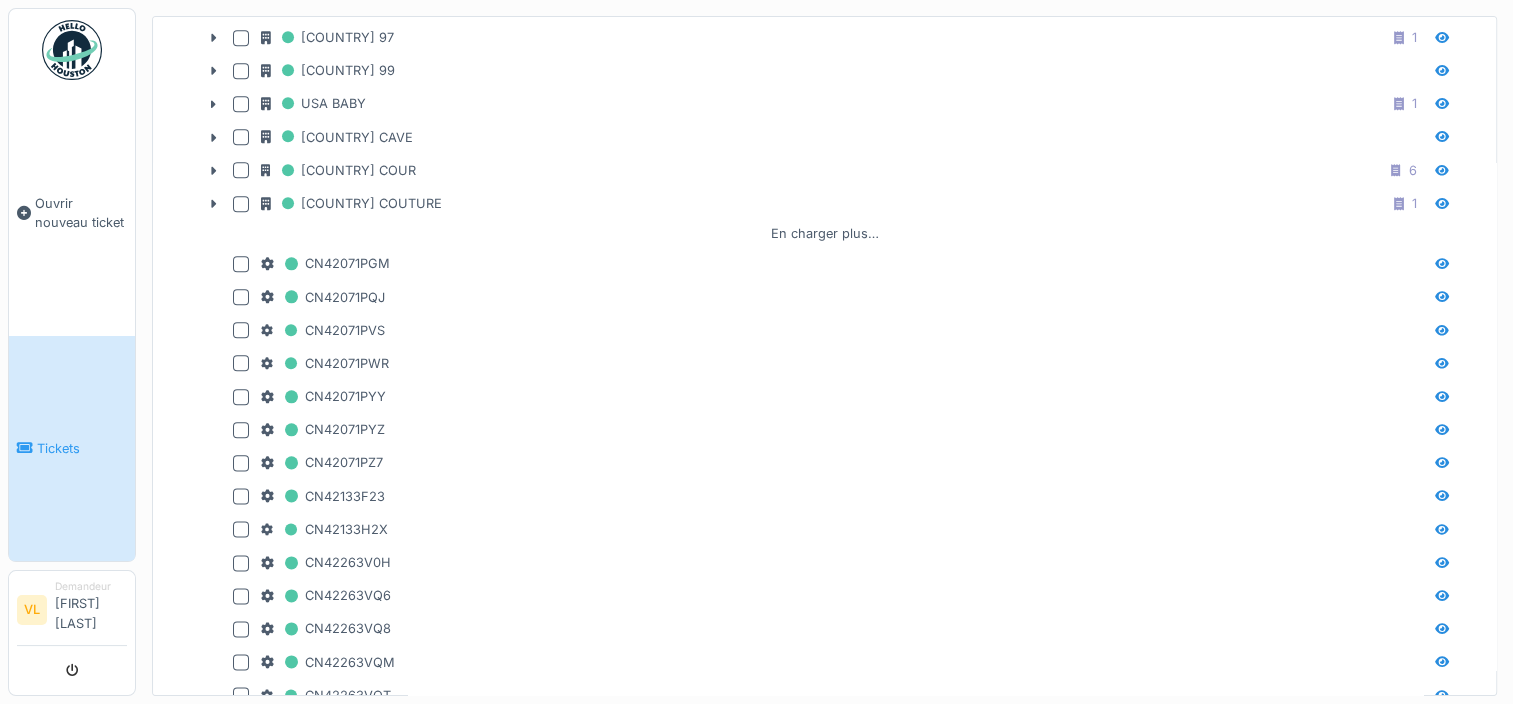 scroll, scrollTop: 2407, scrollLeft: 0, axis: vertical 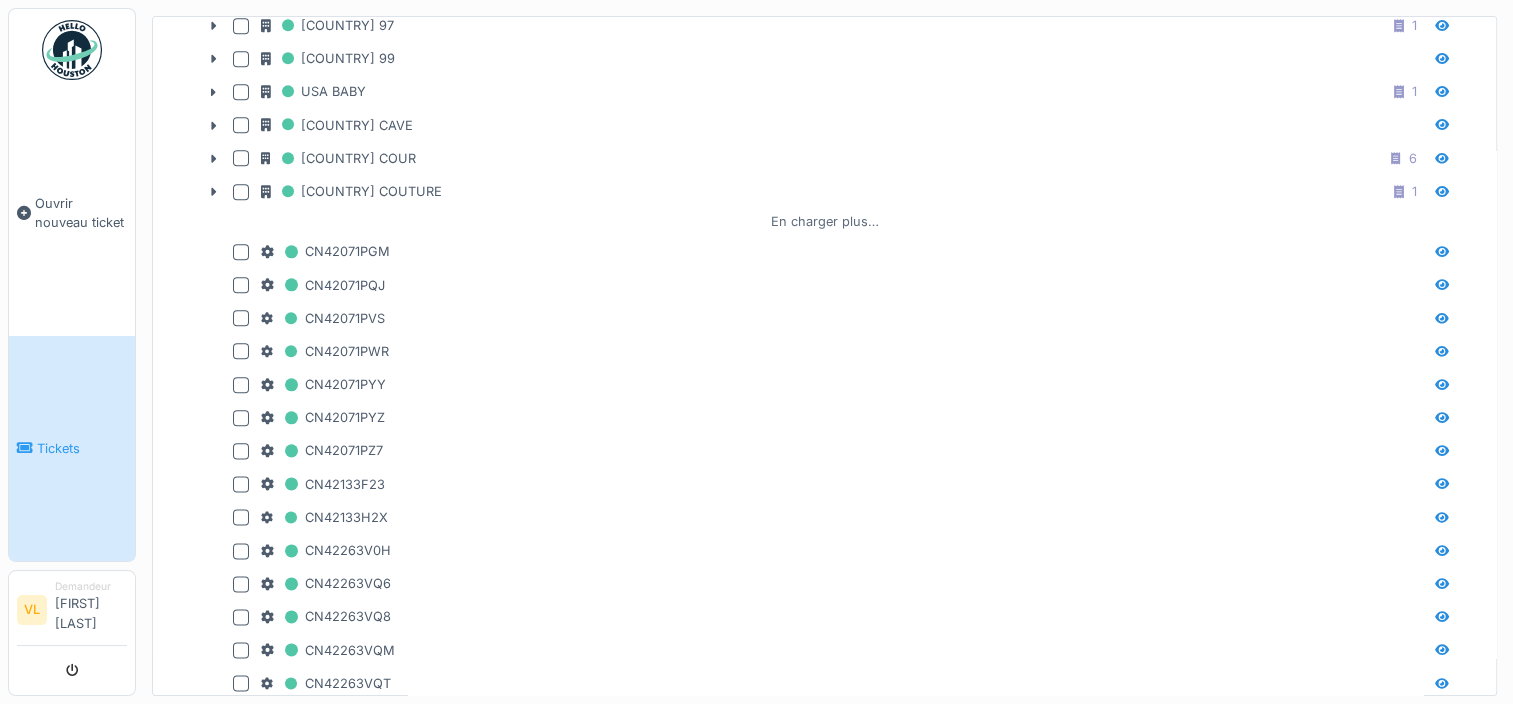 click on "En charger plus…" at bounding box center [825, 221] 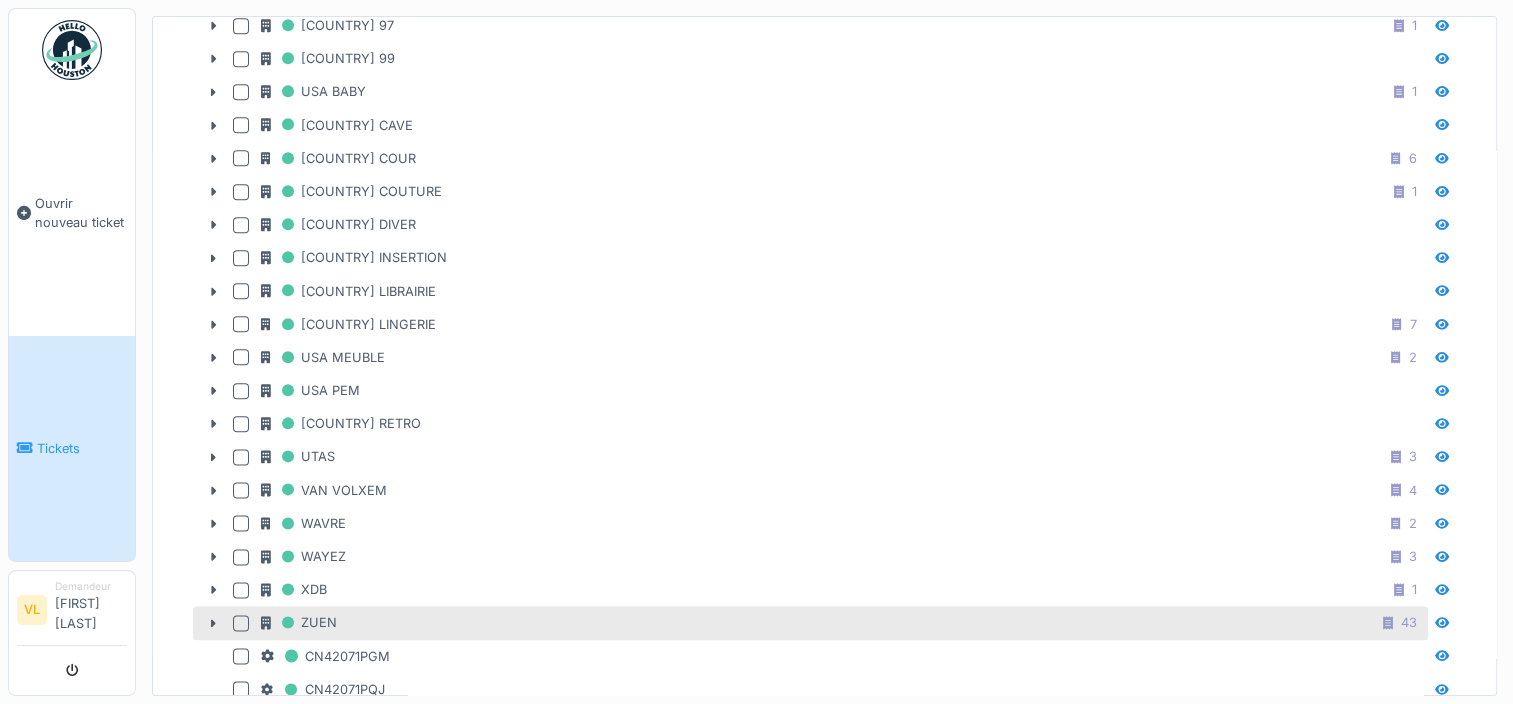 click on "ZUEN 43" at bounding box center [842, 622] 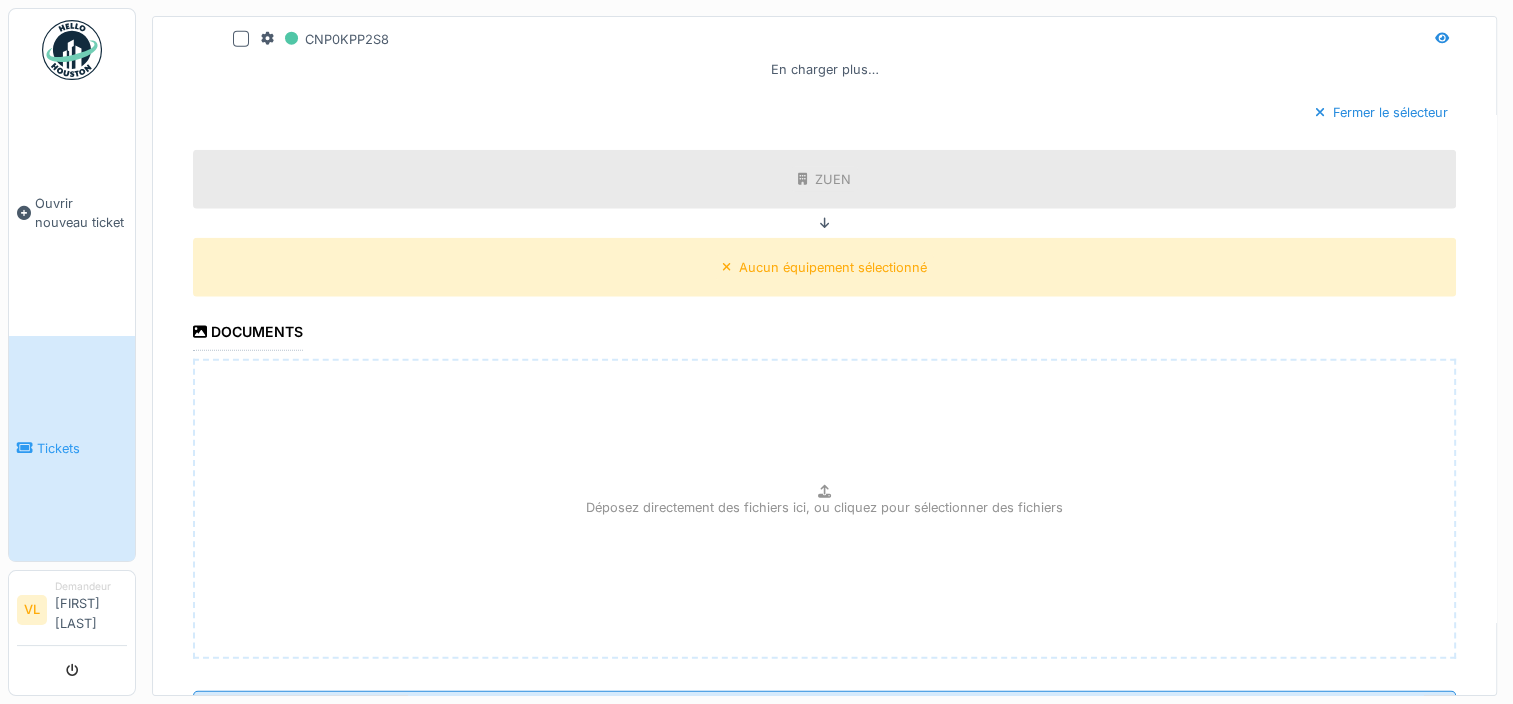 scroll, scrollTop: 5020, scrollLeft: 0, axis: vertical 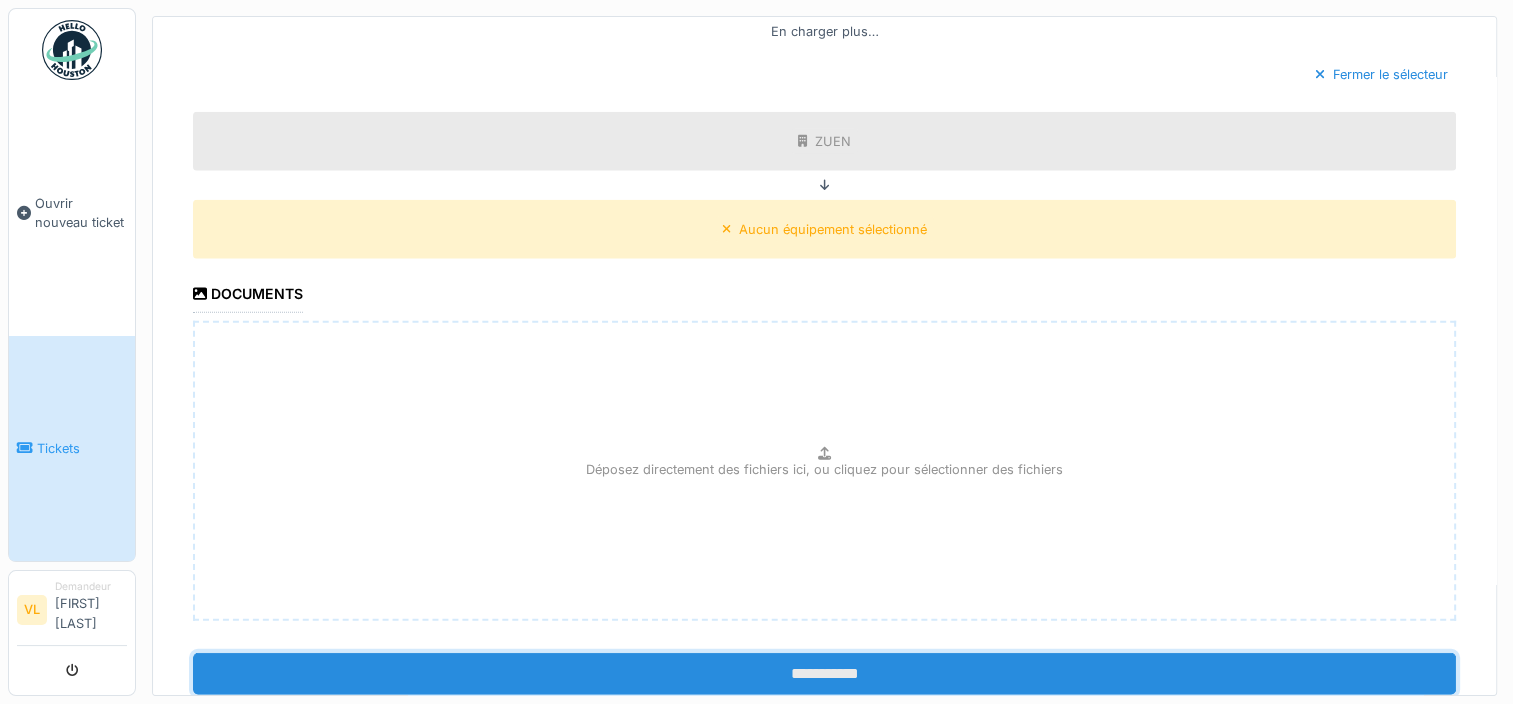 click on "**********" at bounding box center (824, 674) 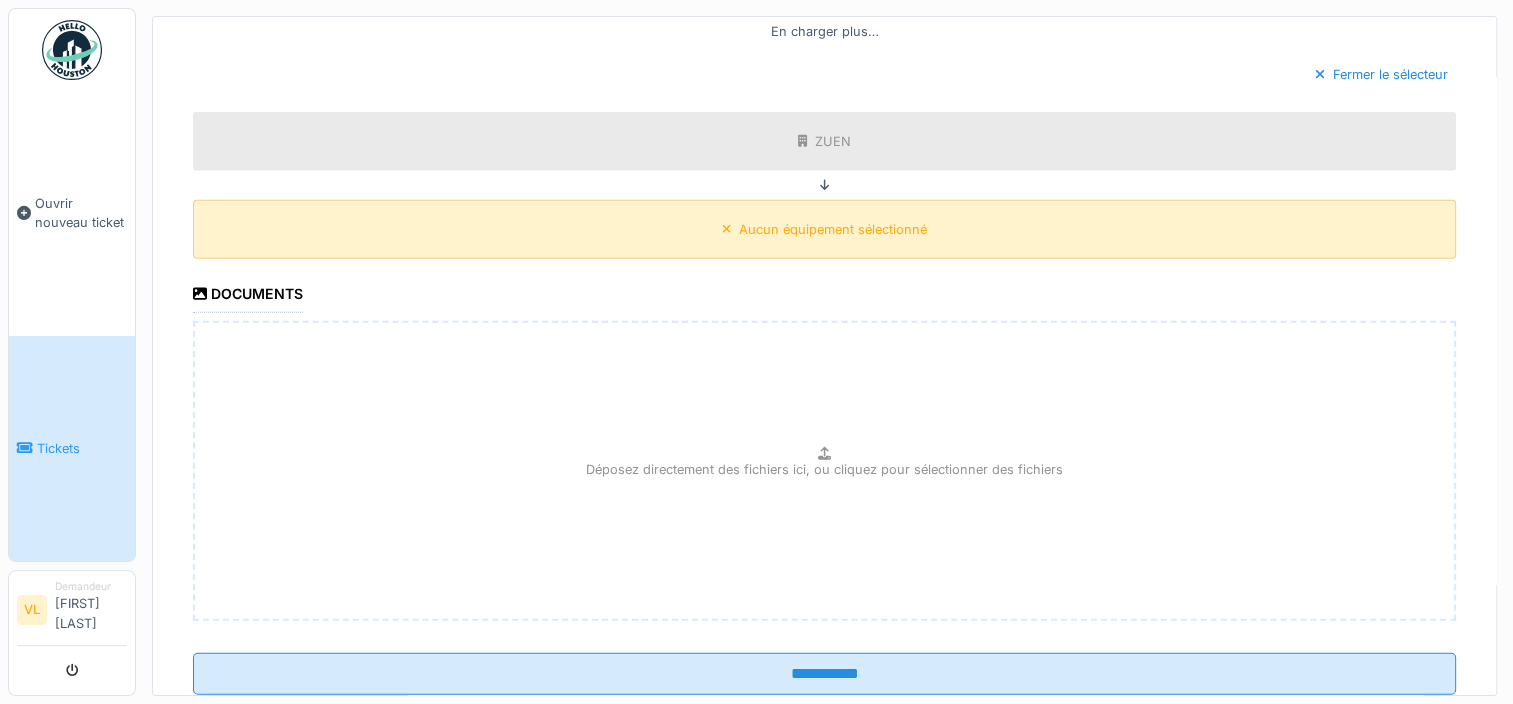 click on "Aucun équipement sélectionné" at bounding box center [833, 229] 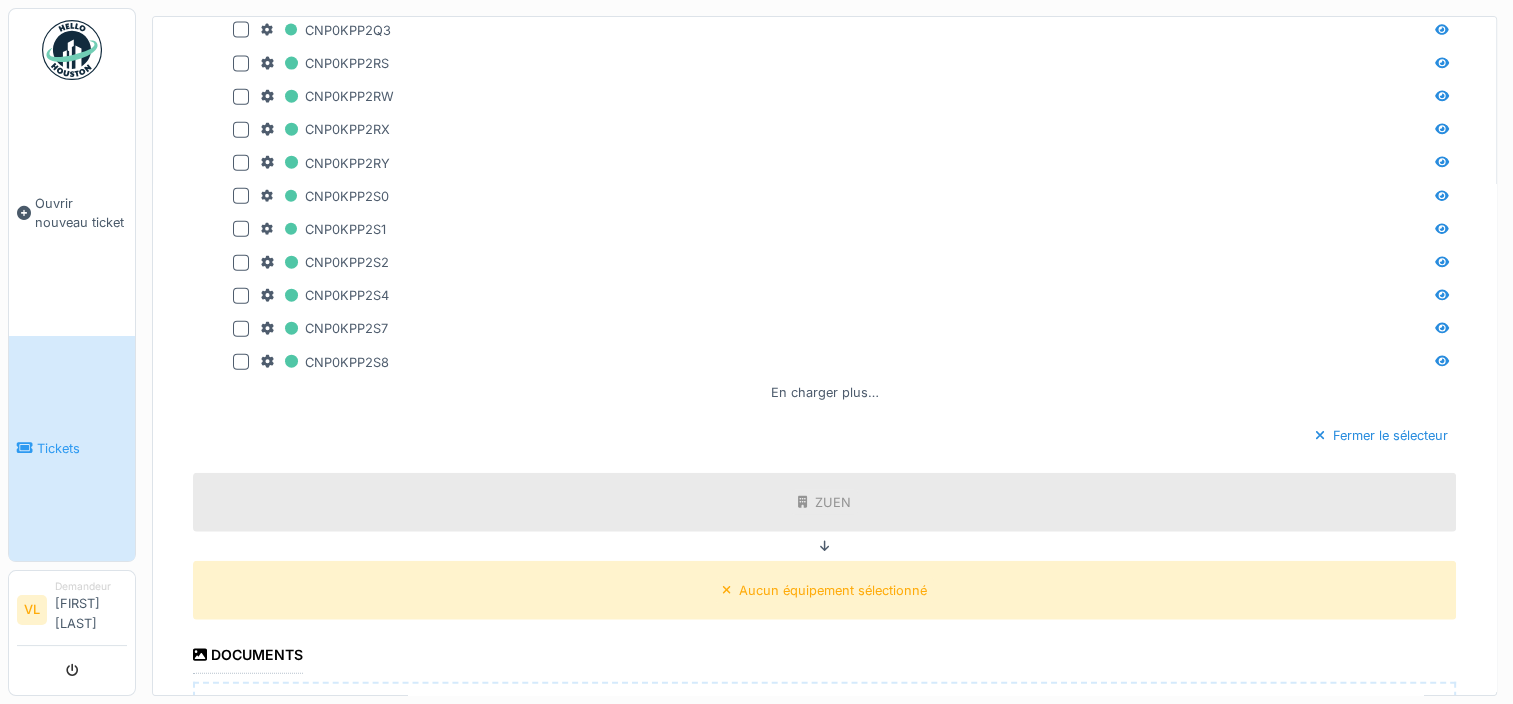 scroll, scrollTop: 4738, scrollLeft: 0, axis: vertical 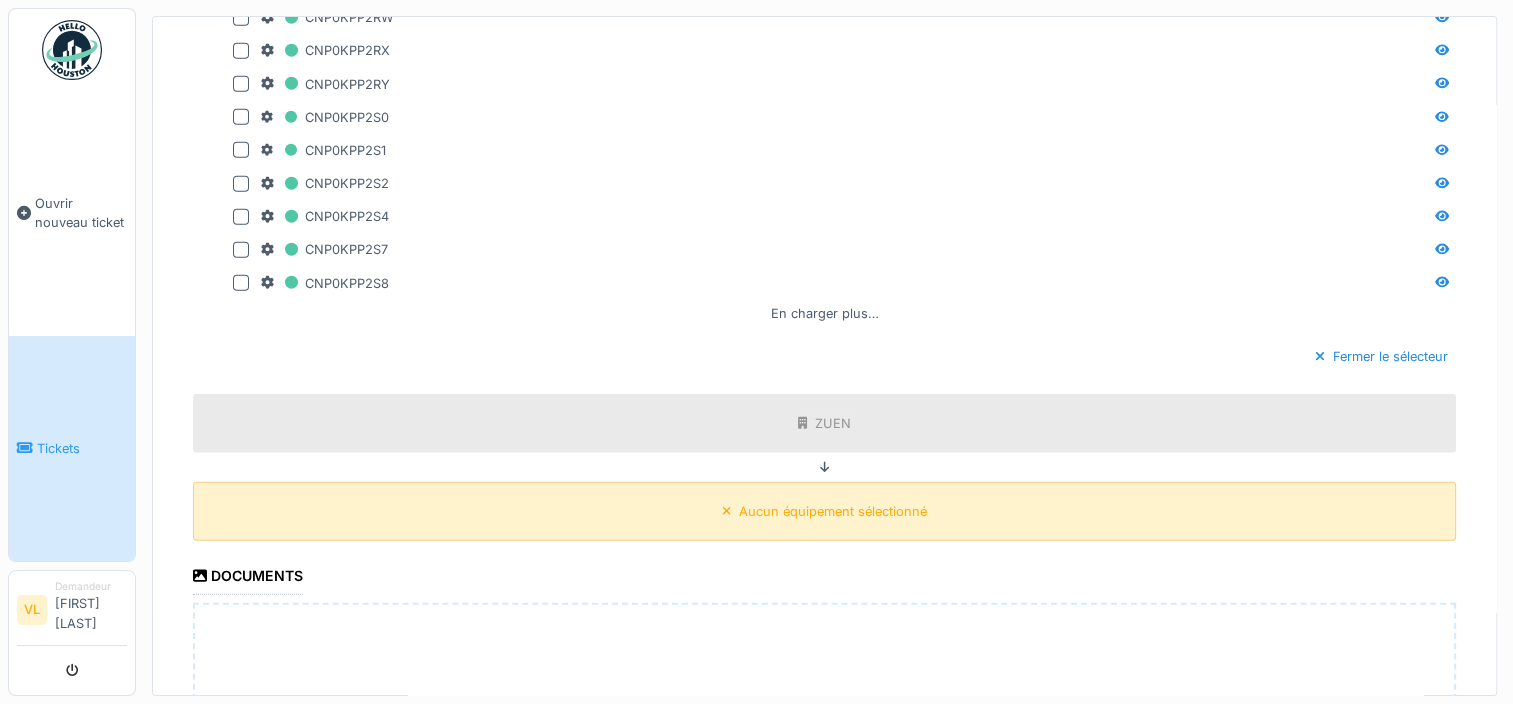 click on "Aucun équipement sélectionné" at bounding box center (824, 511) 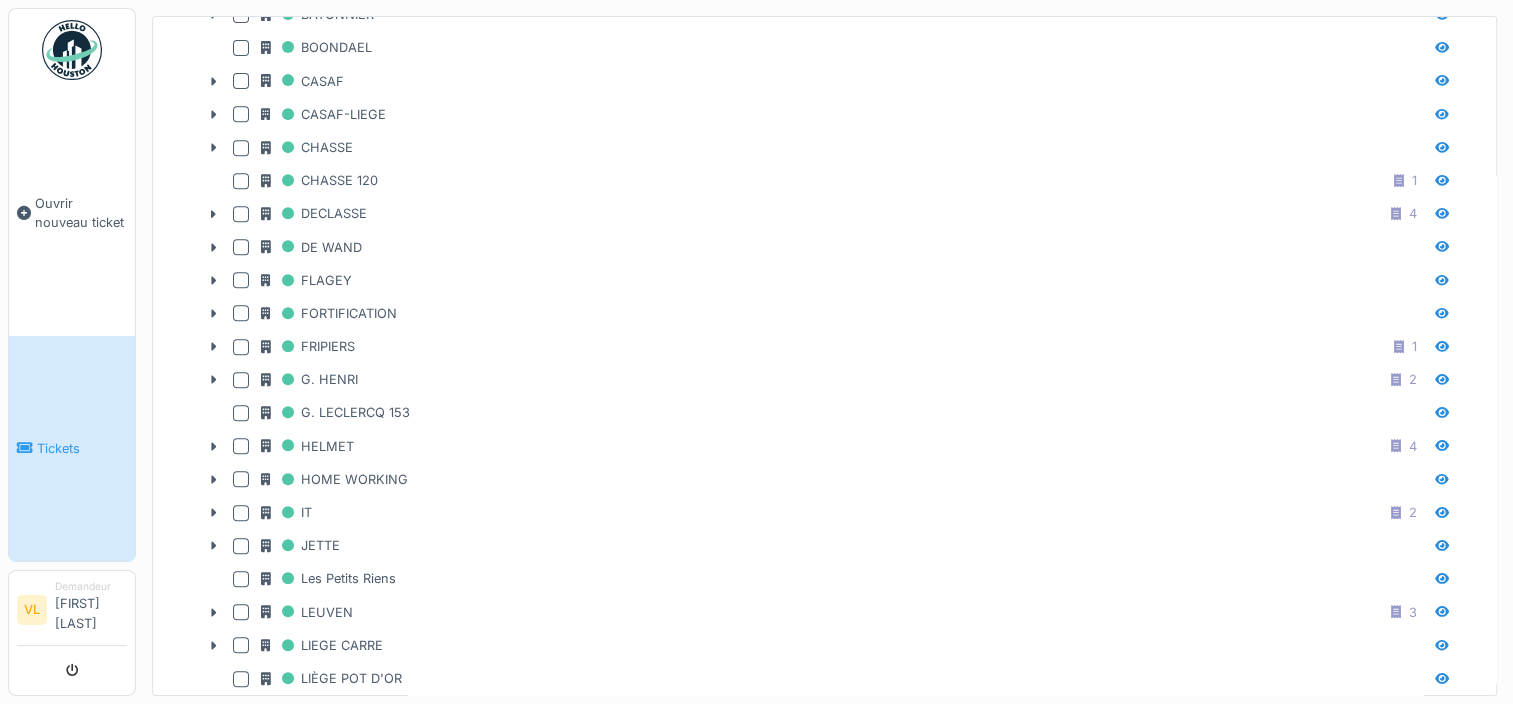 scroll, scrollTop: 0, scrollLeft: 0, axis: both 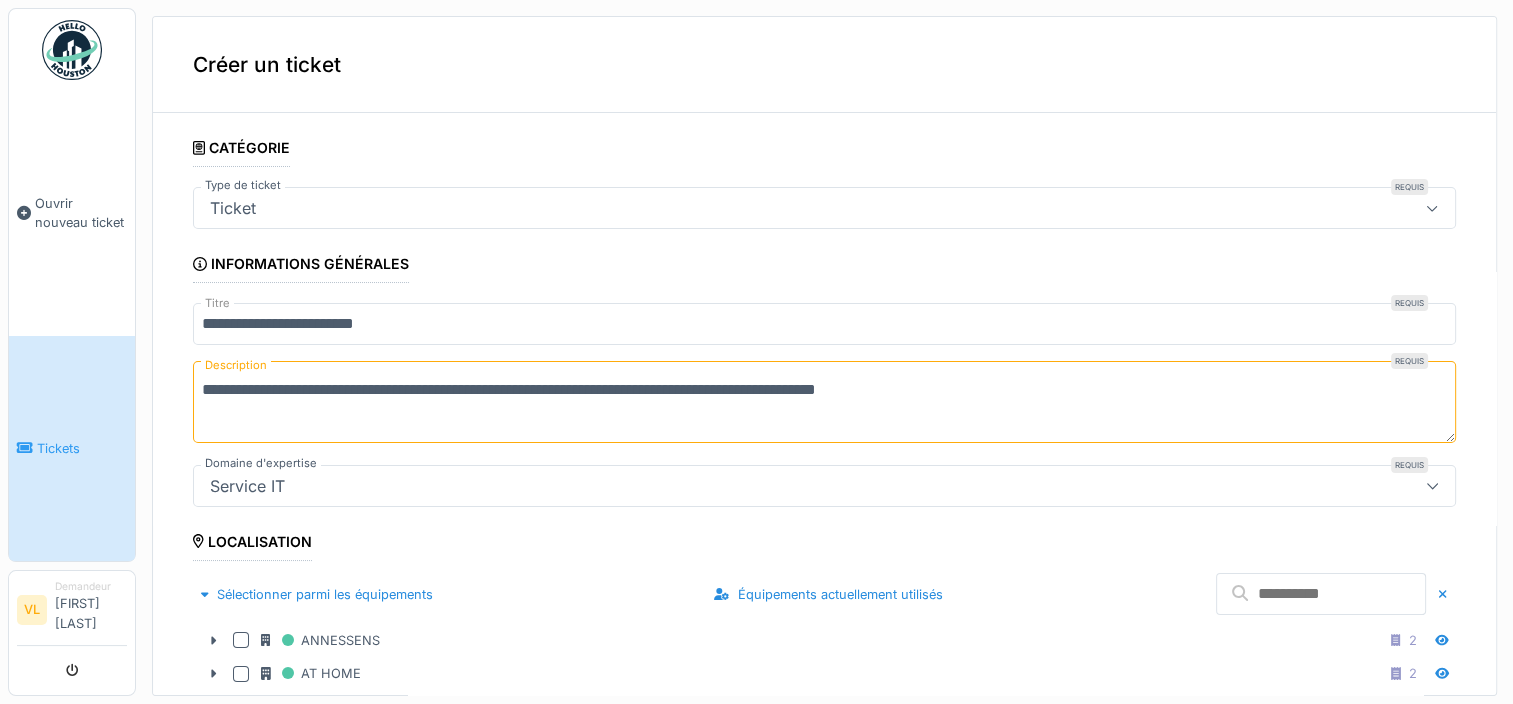 click 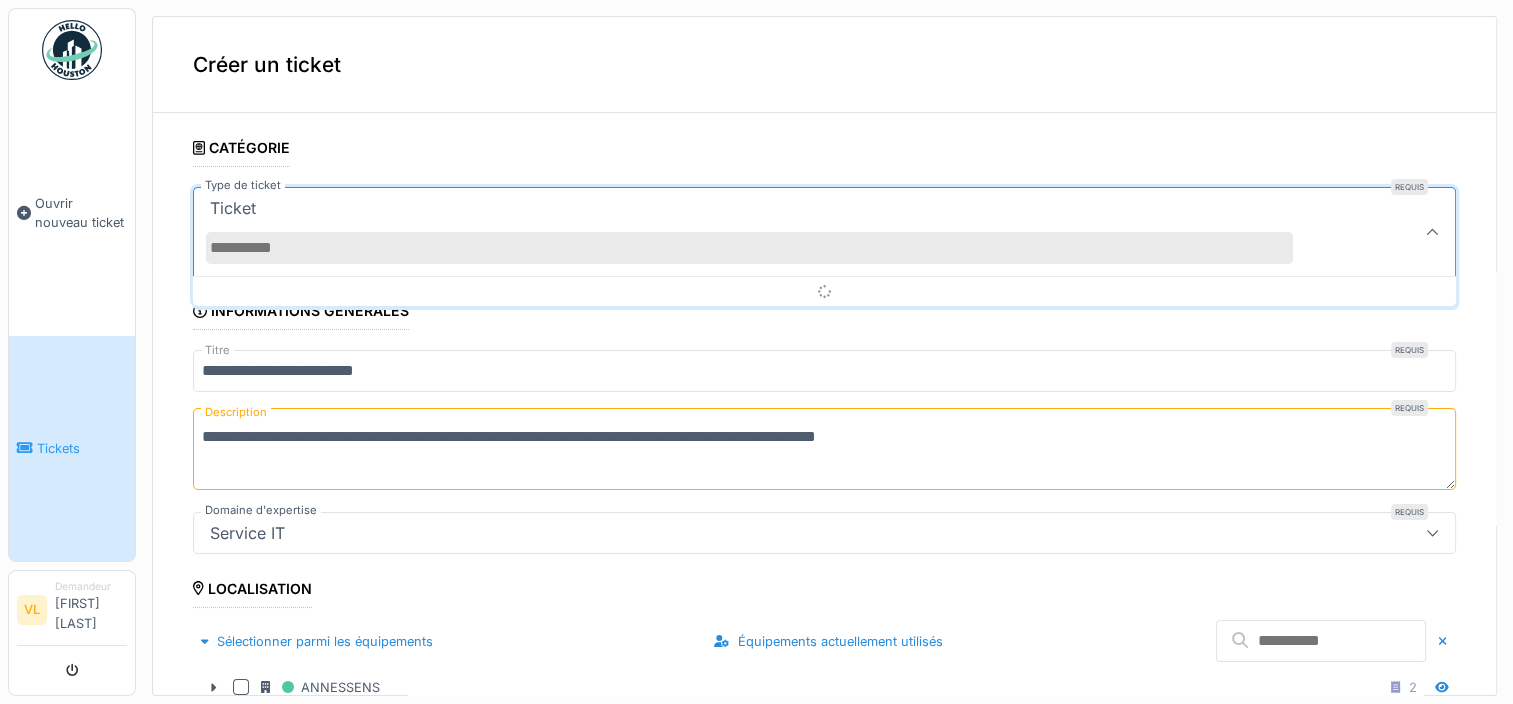 scroll, scrollTop: 0, scrollLeft: 0, axis: both 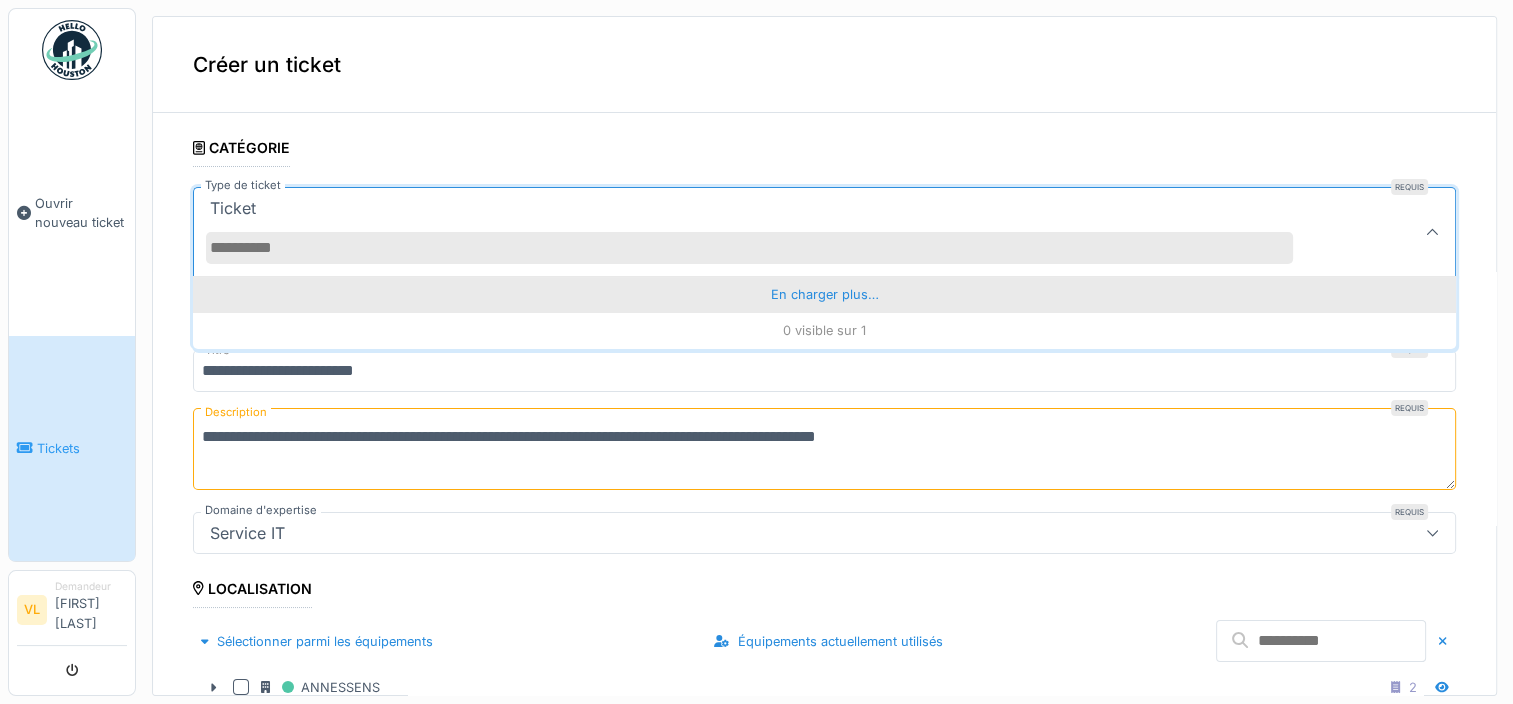 click on "En charger plus…" at bounding box center (824, 294) 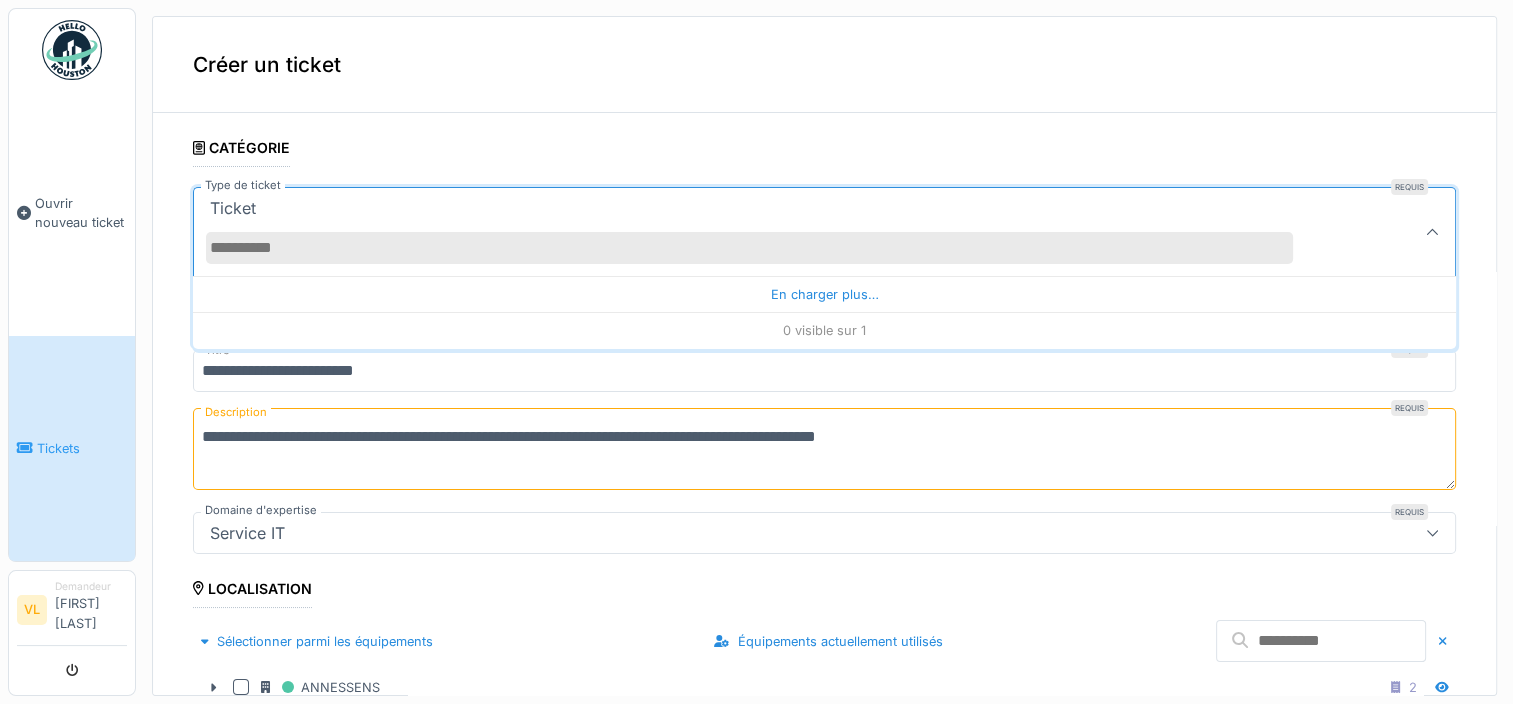 click on "Ticket" at bounding box center [233, 208] 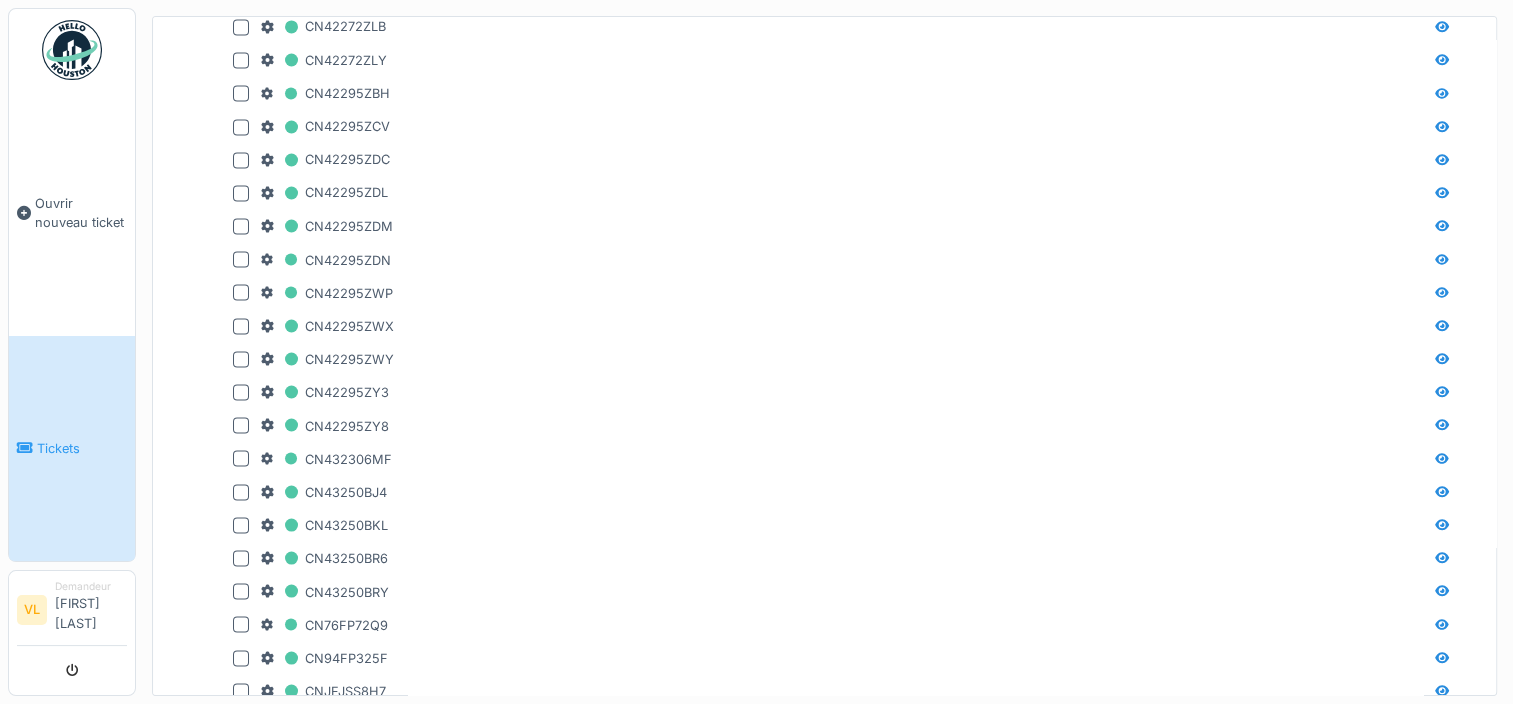 scroll, scrollTop: 5020, scrollLeft: 0, axis: vertical 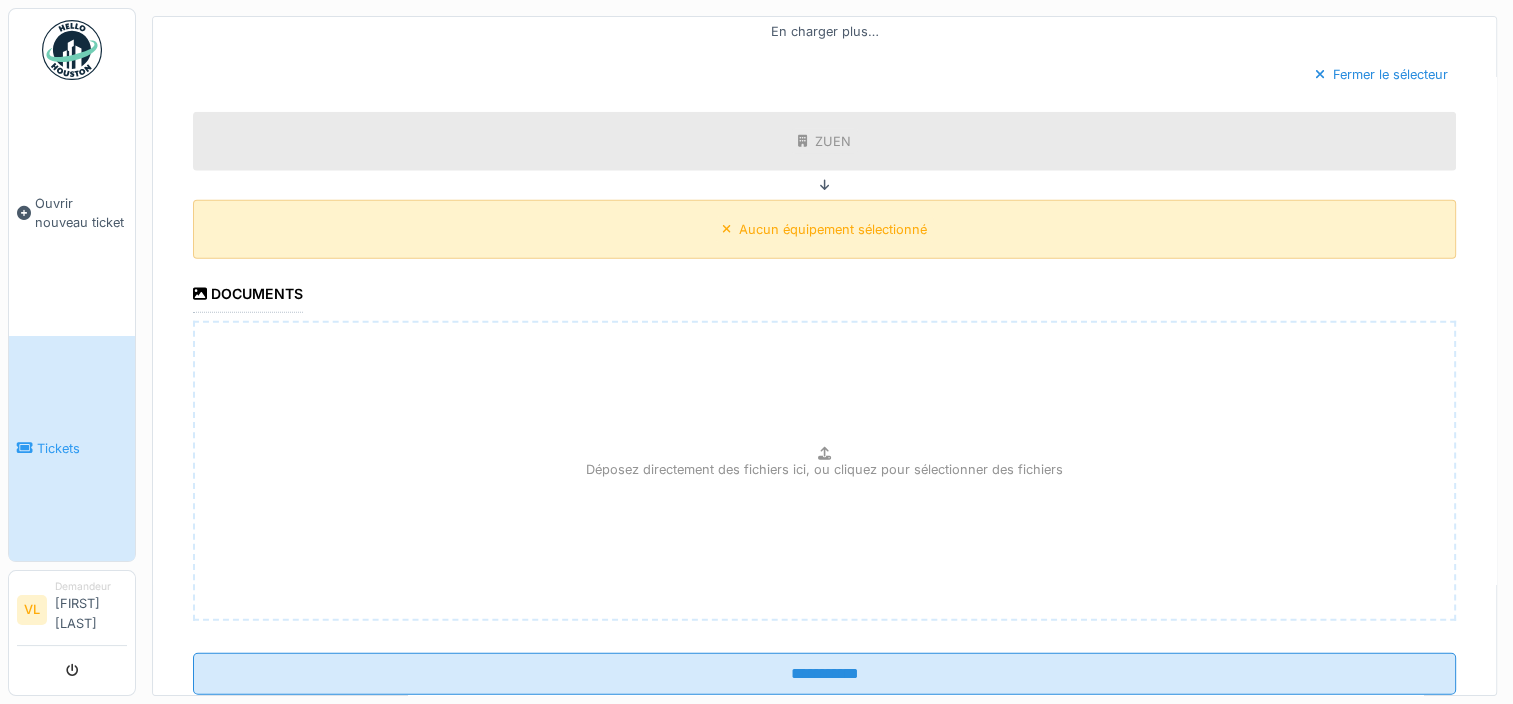 click at bounding box center [727, 229] 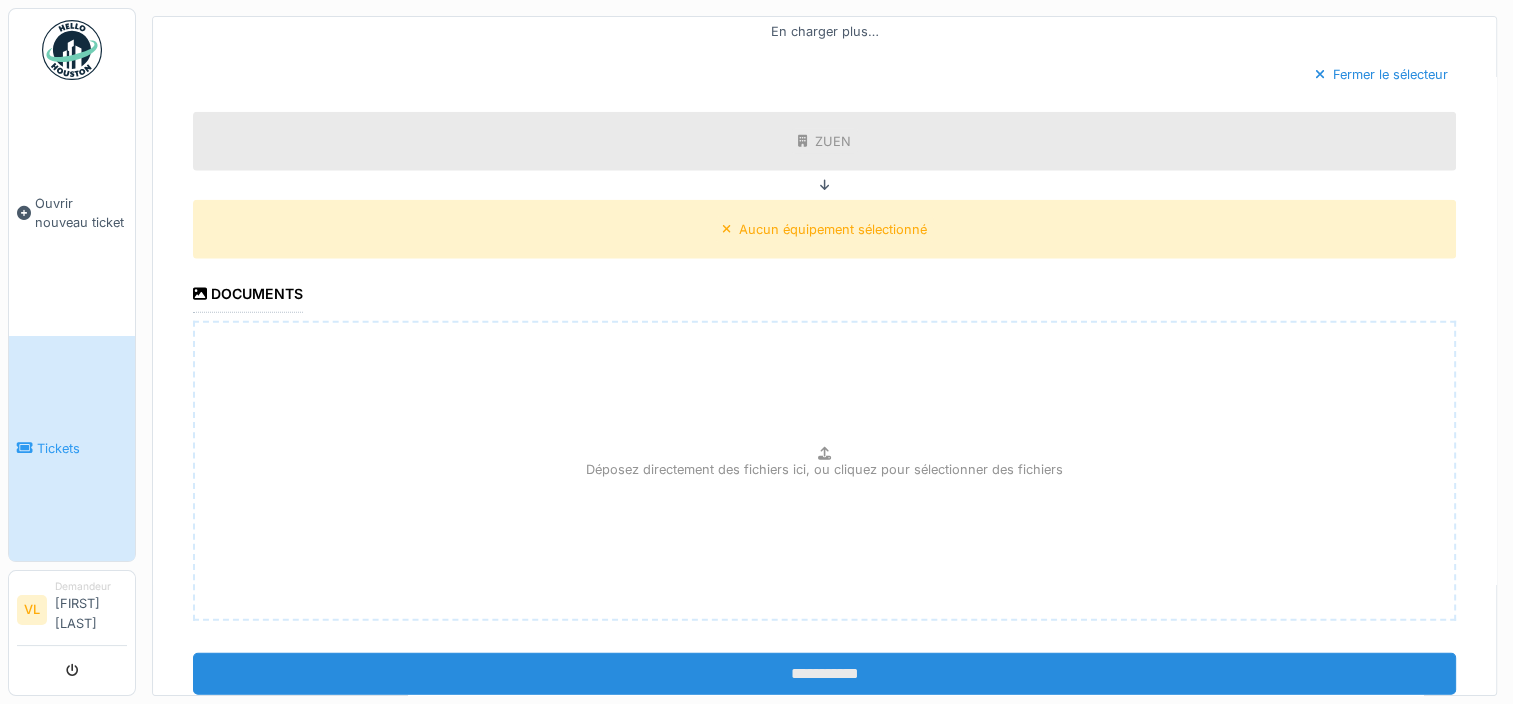 click on "**********" at bounding box center (824, 674) 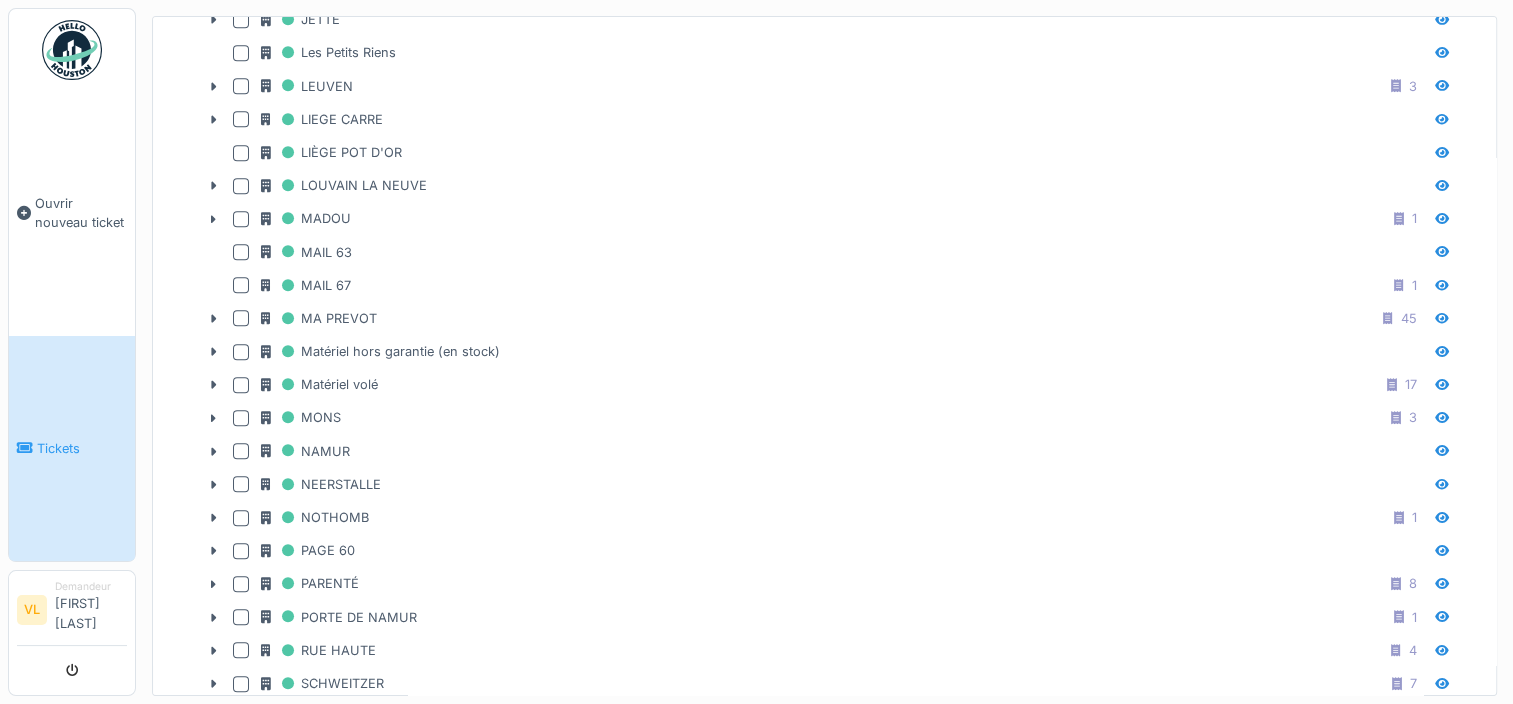 scroll, scrollTop: 0, scrollLeft: 0, axis: both 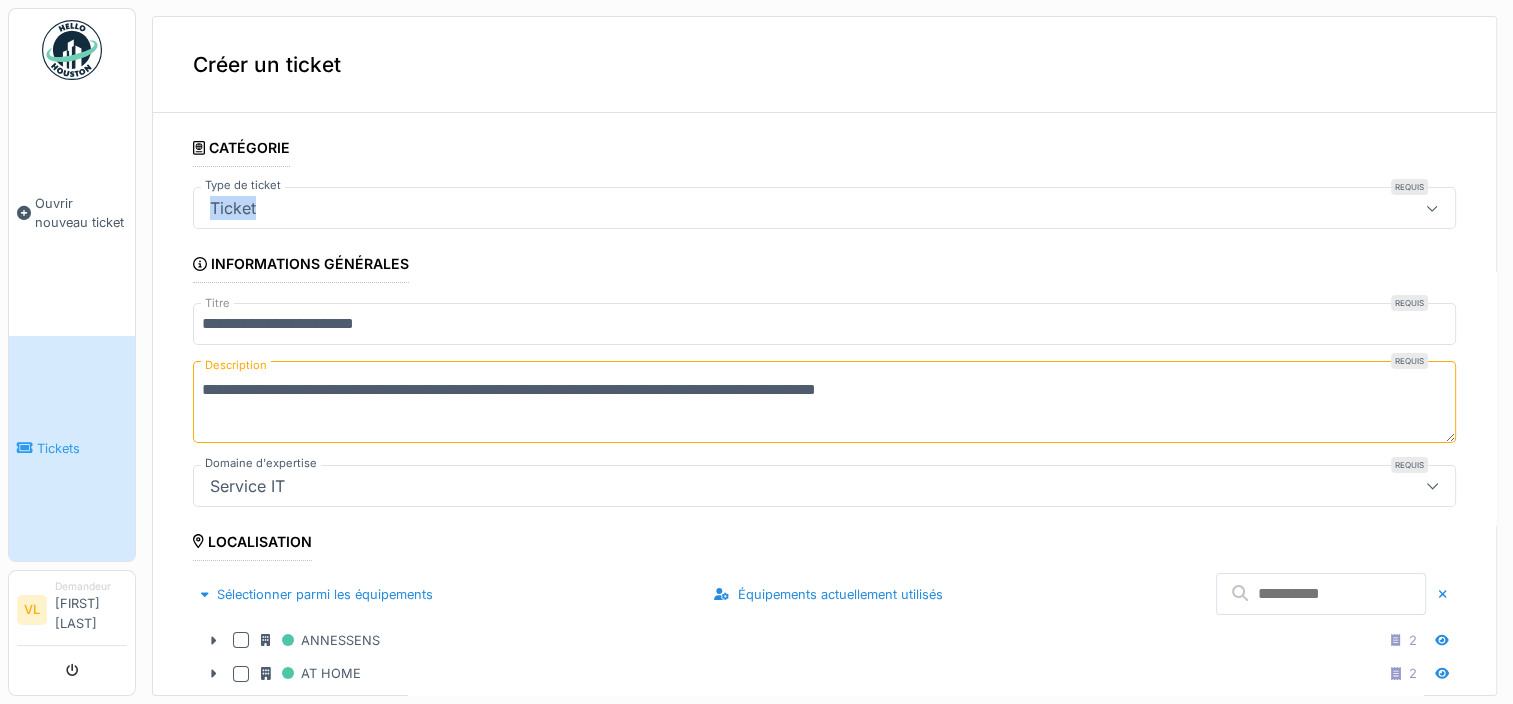drag, startPoint x: 259, startPoint y: 197, endPoint x: 199, endPoint y: 200, distance: 60.074955 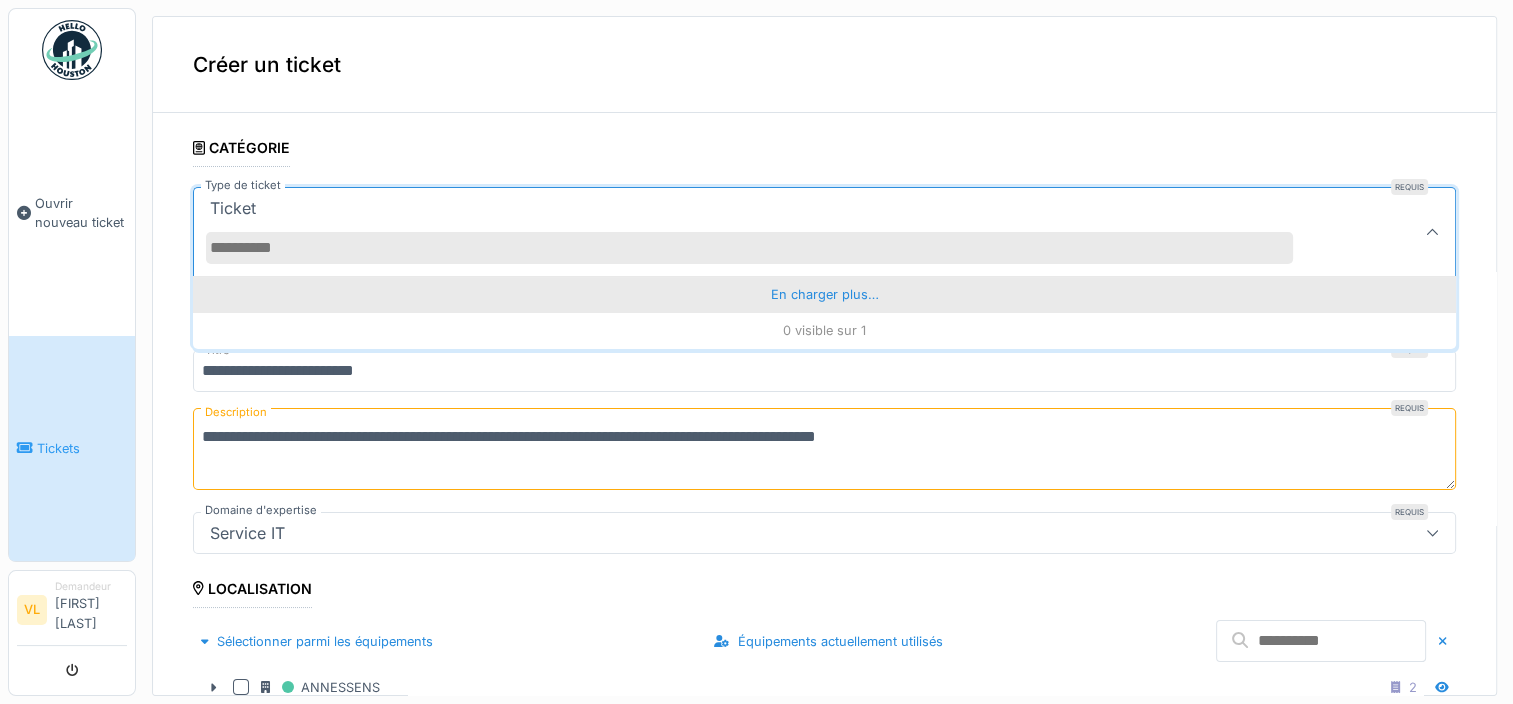 click on "En charger plus…" at bounding box center [824, 294] 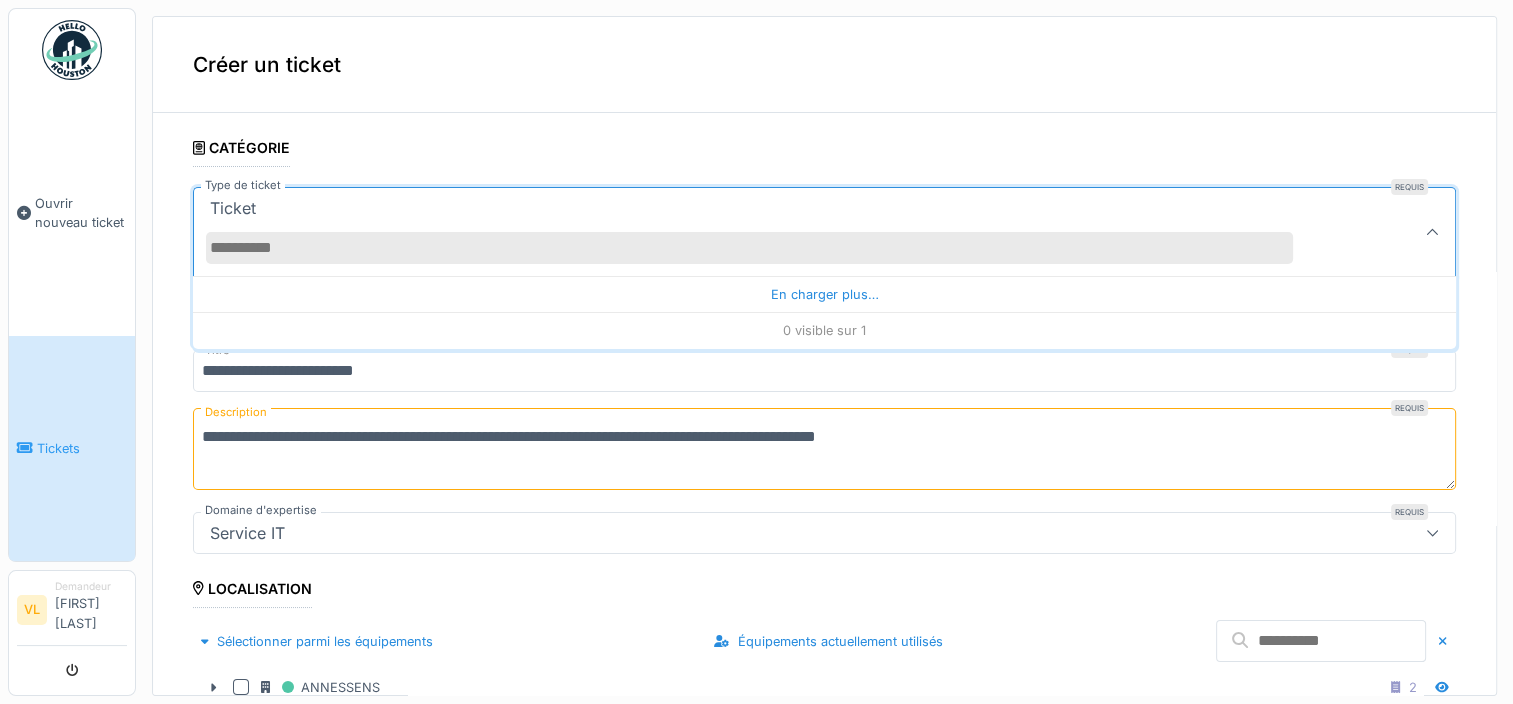 click on "Ticket" at bounding box center (233, 208) 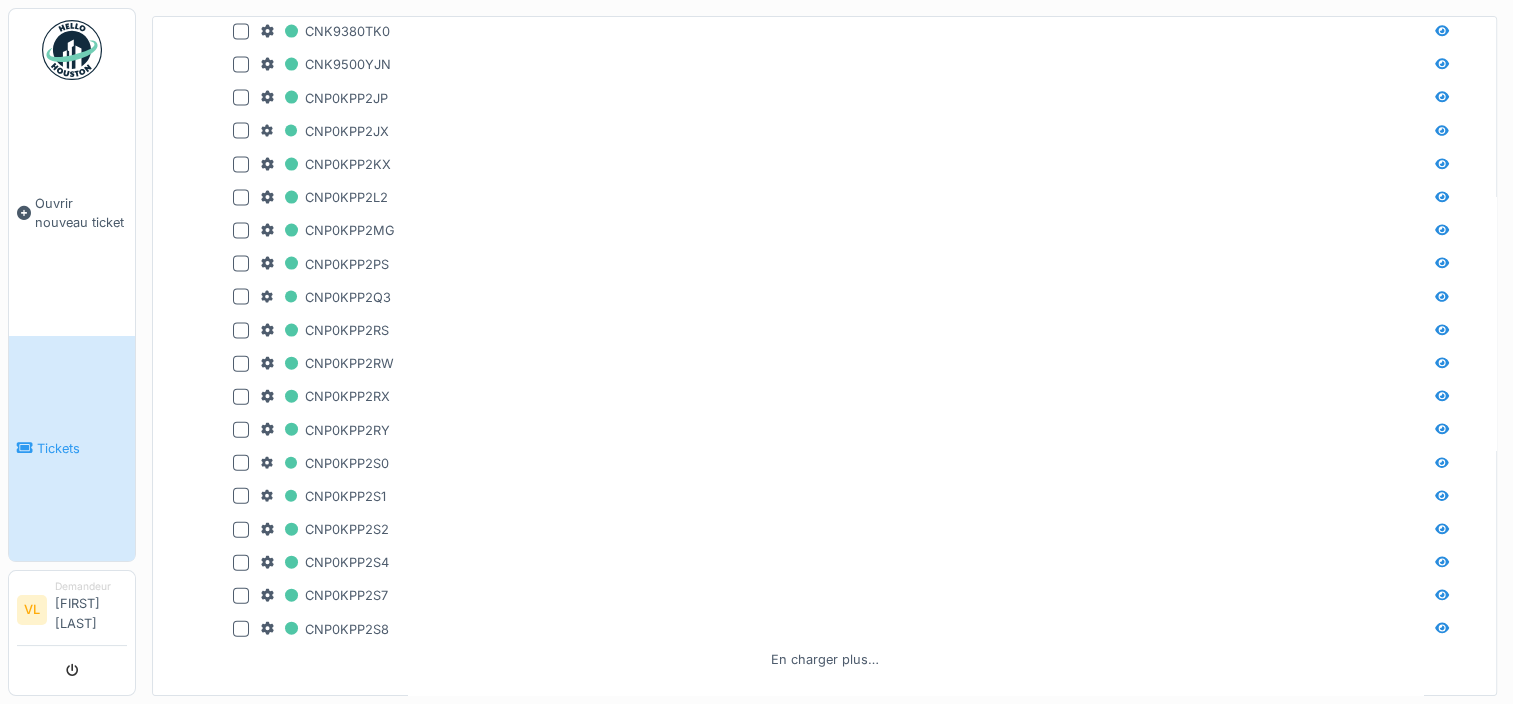 scroll, scrollTop: 5020, scrollLeft: 0, axis: vertical 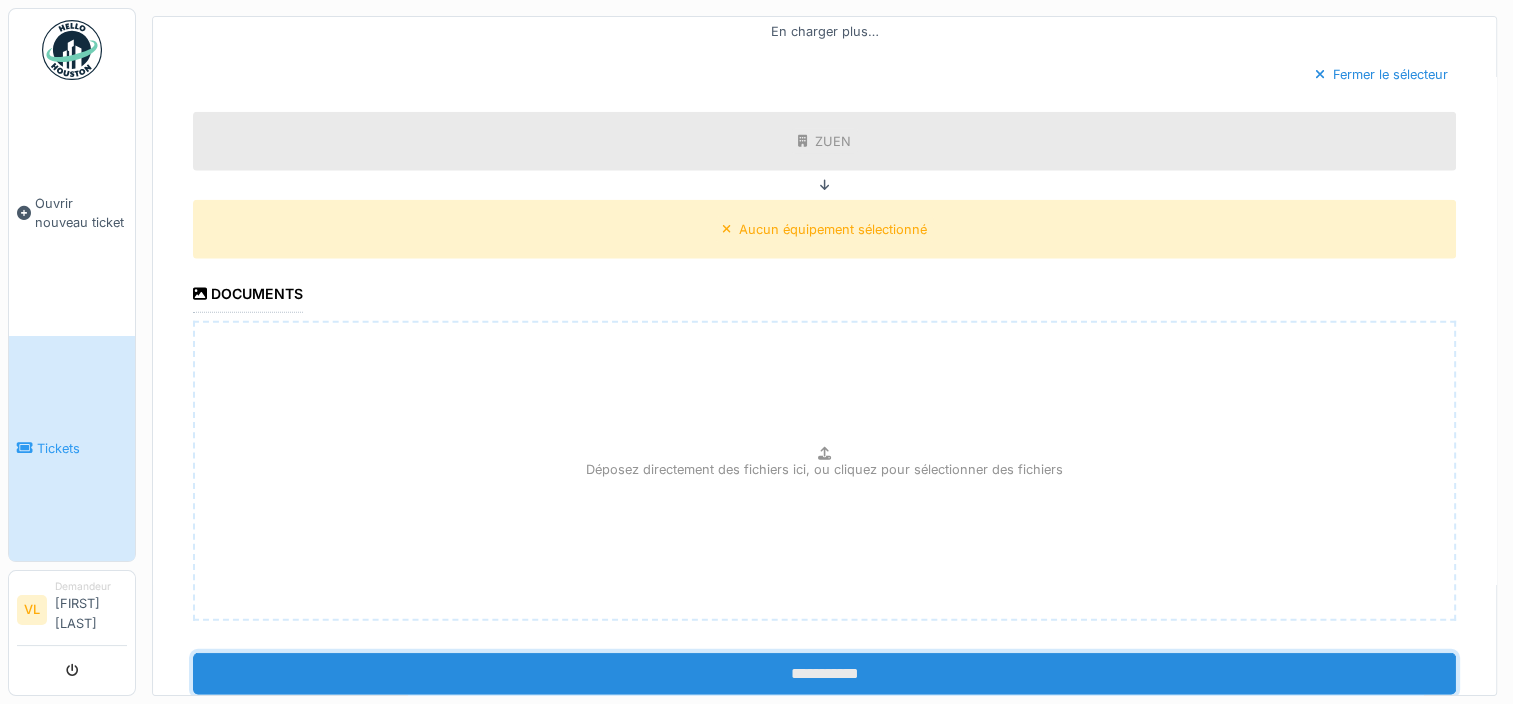 click on "**********" at bounding box center [824, 674] 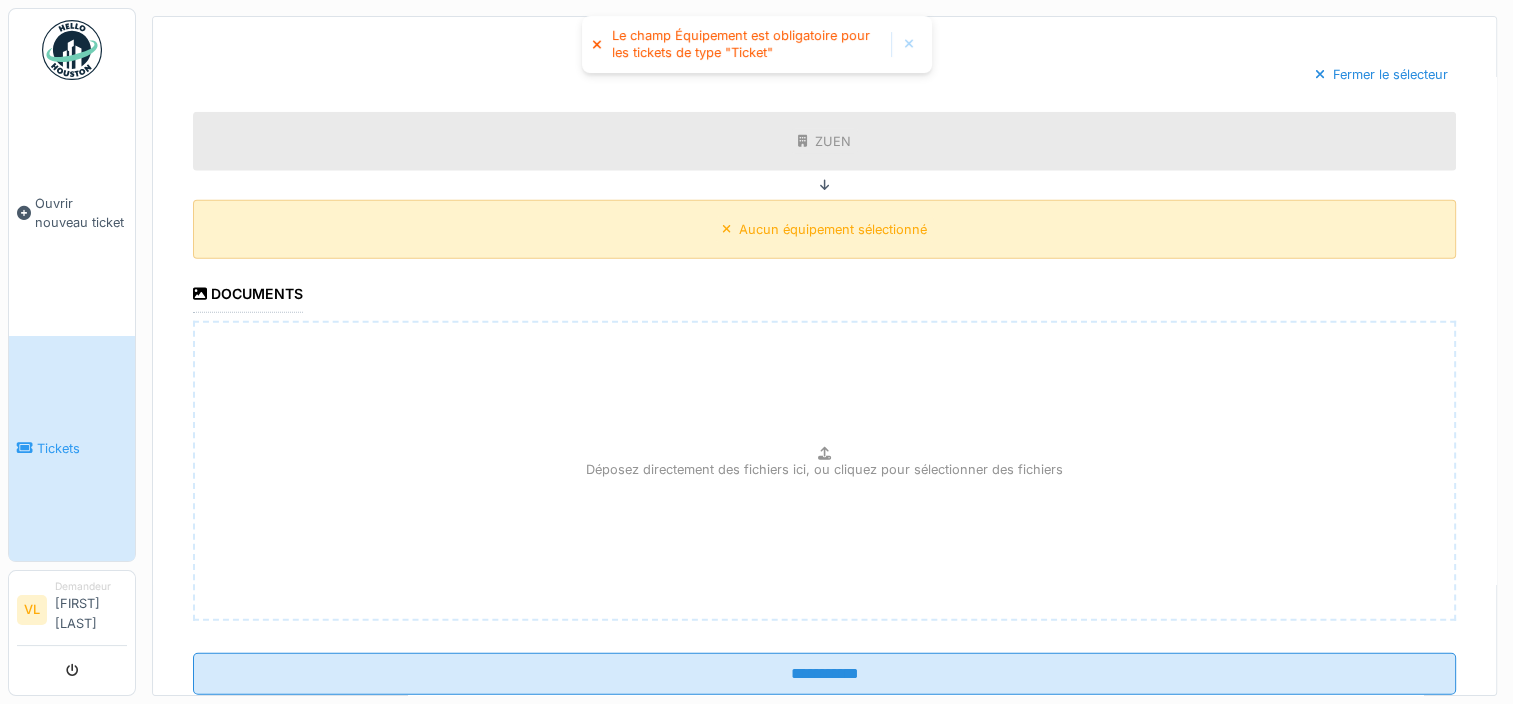 click on "Aucun équipement sélectionné" at bounding box center (833, 229) 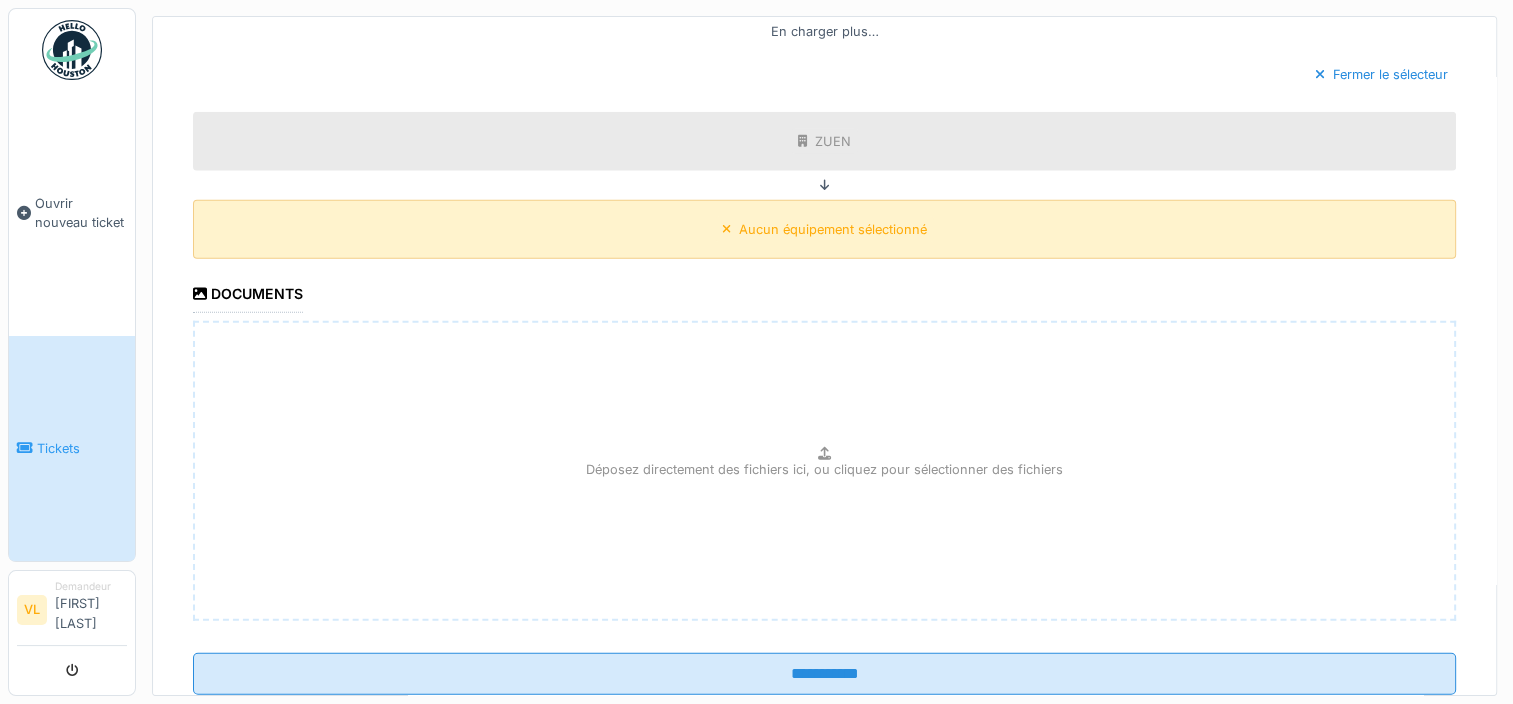click on "Aucun équipement sélectionné" at bounding box center [825, 229] 